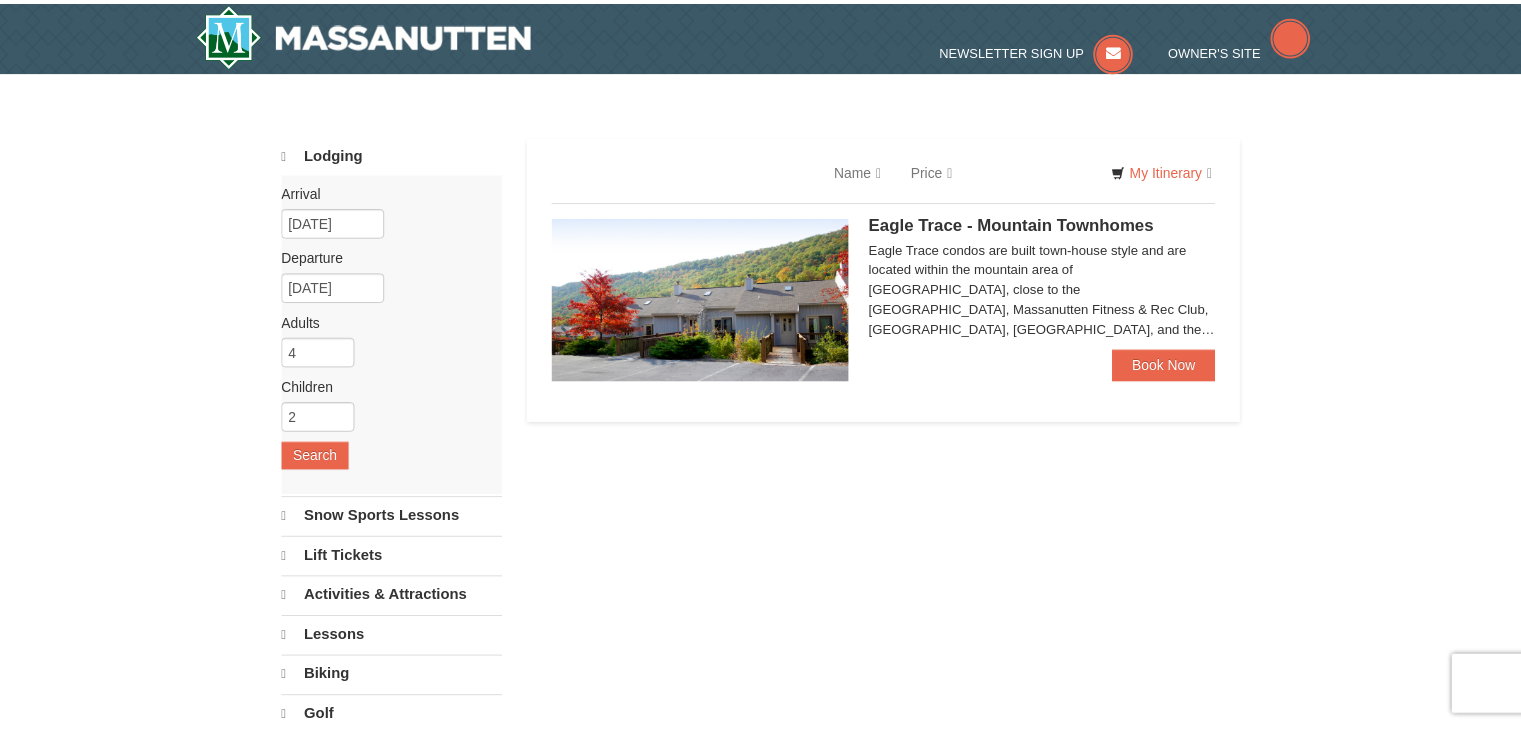 scroll, scrollTop: 0, scrollLeft: 0, axis: both 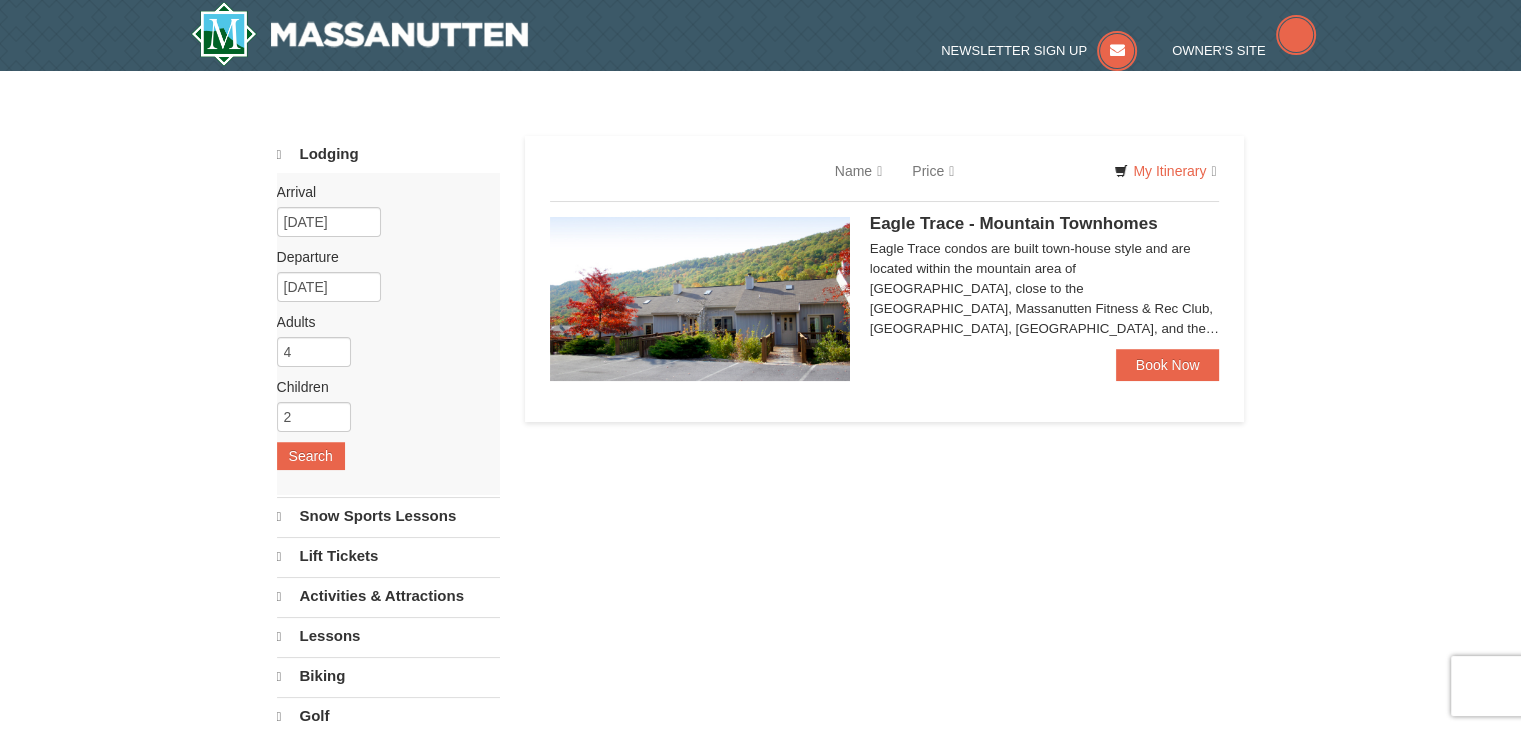 select on "7" 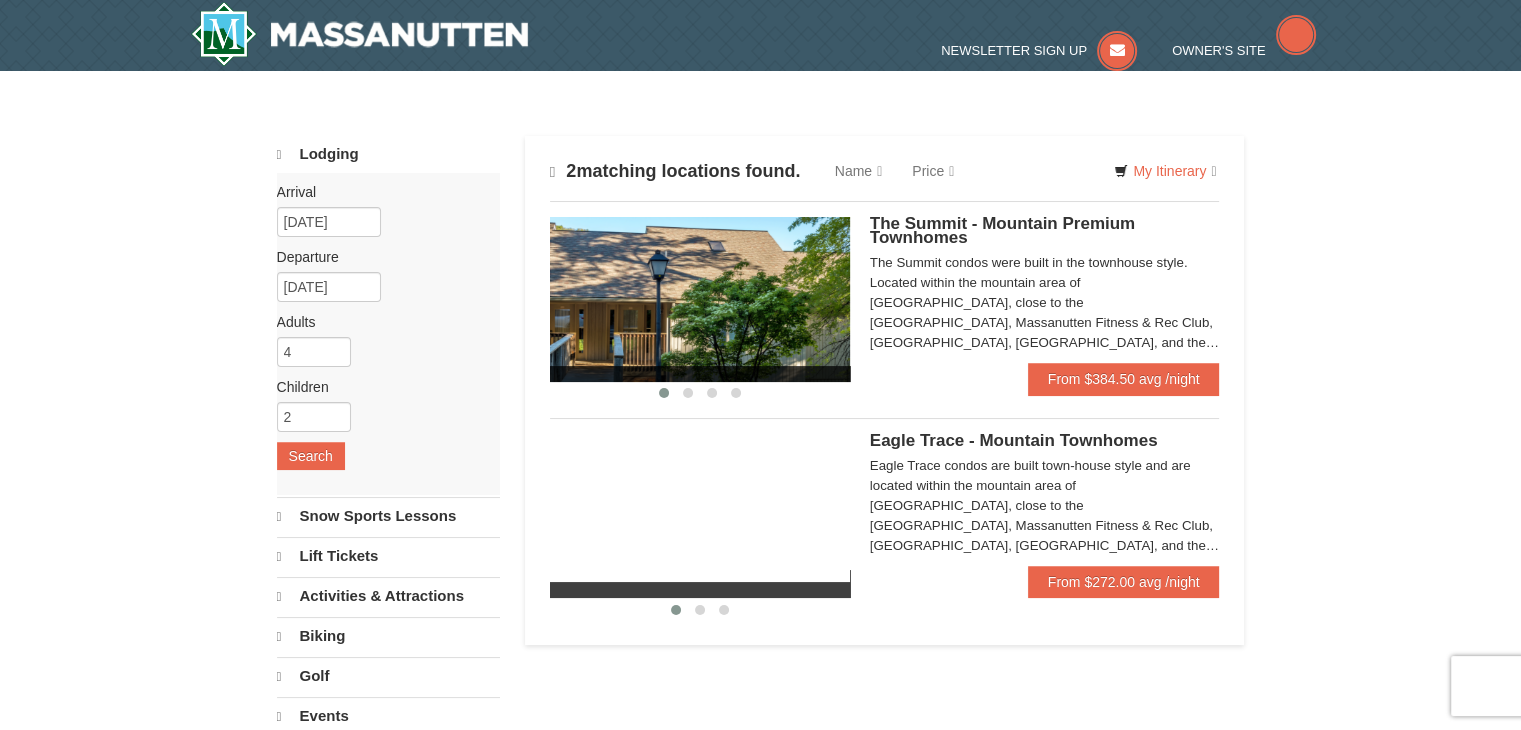 scroll, scrollTop: 0, scrollLeft: 0, axis: both 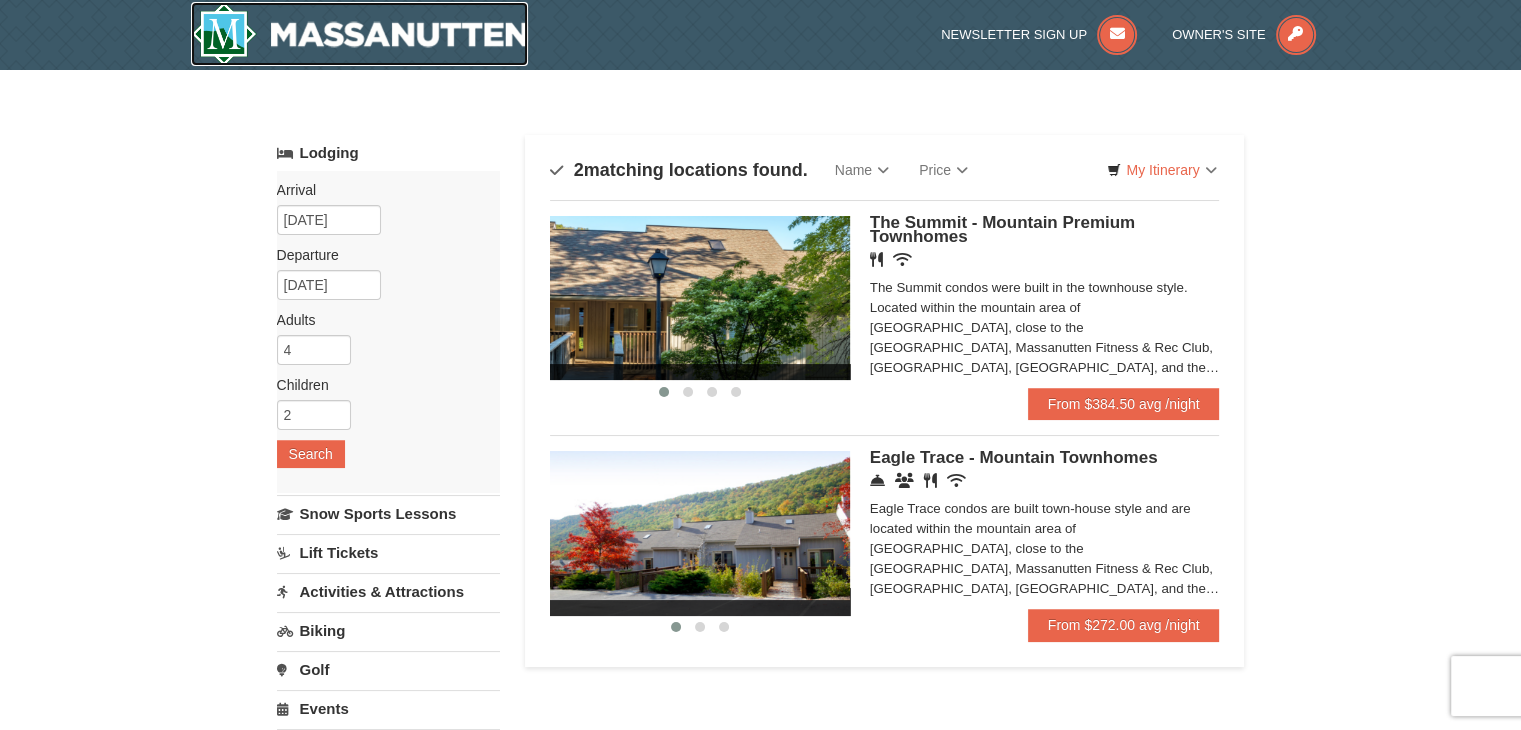 click at bounding box center (360, 34) 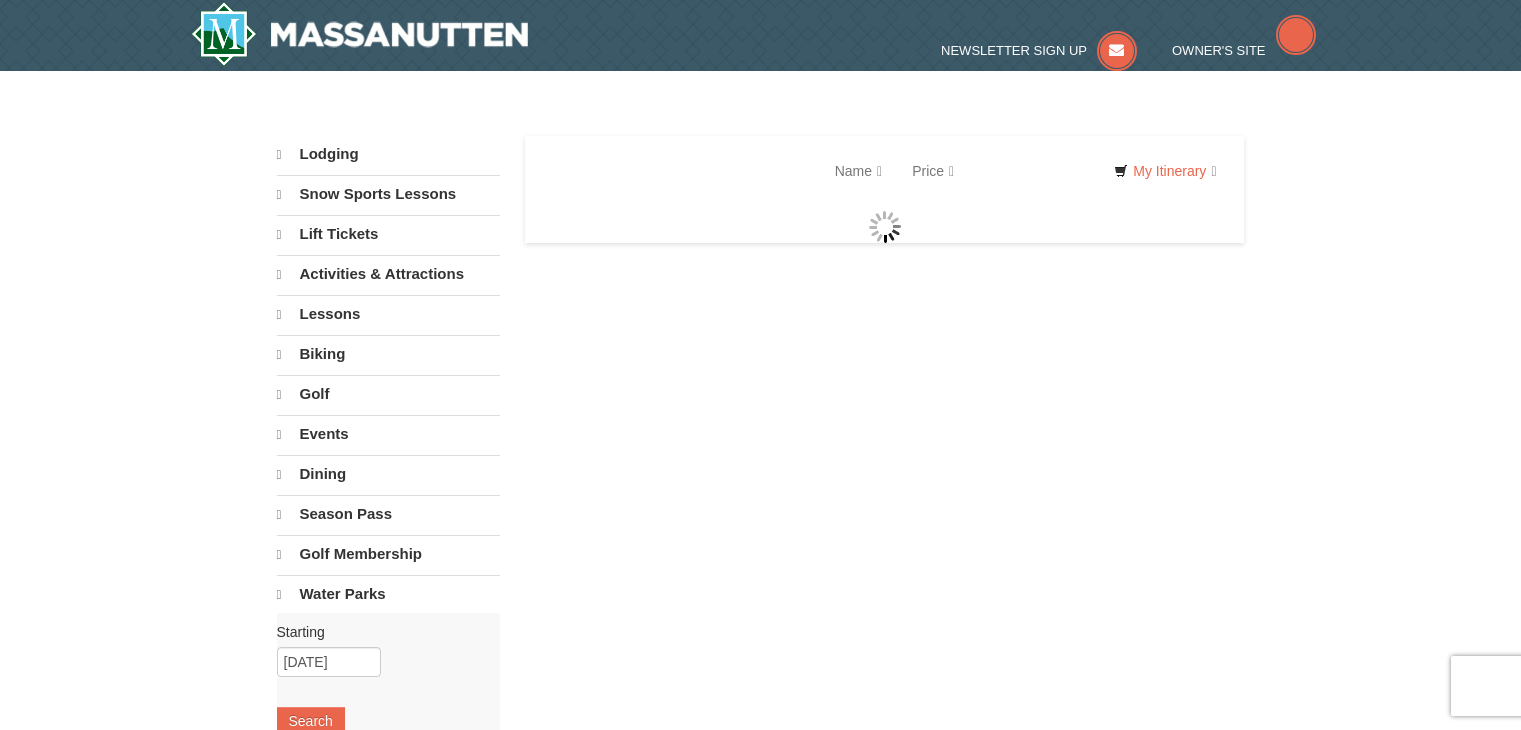 scroll, scrollTop: 0, scrollLeft: 0, axis: both 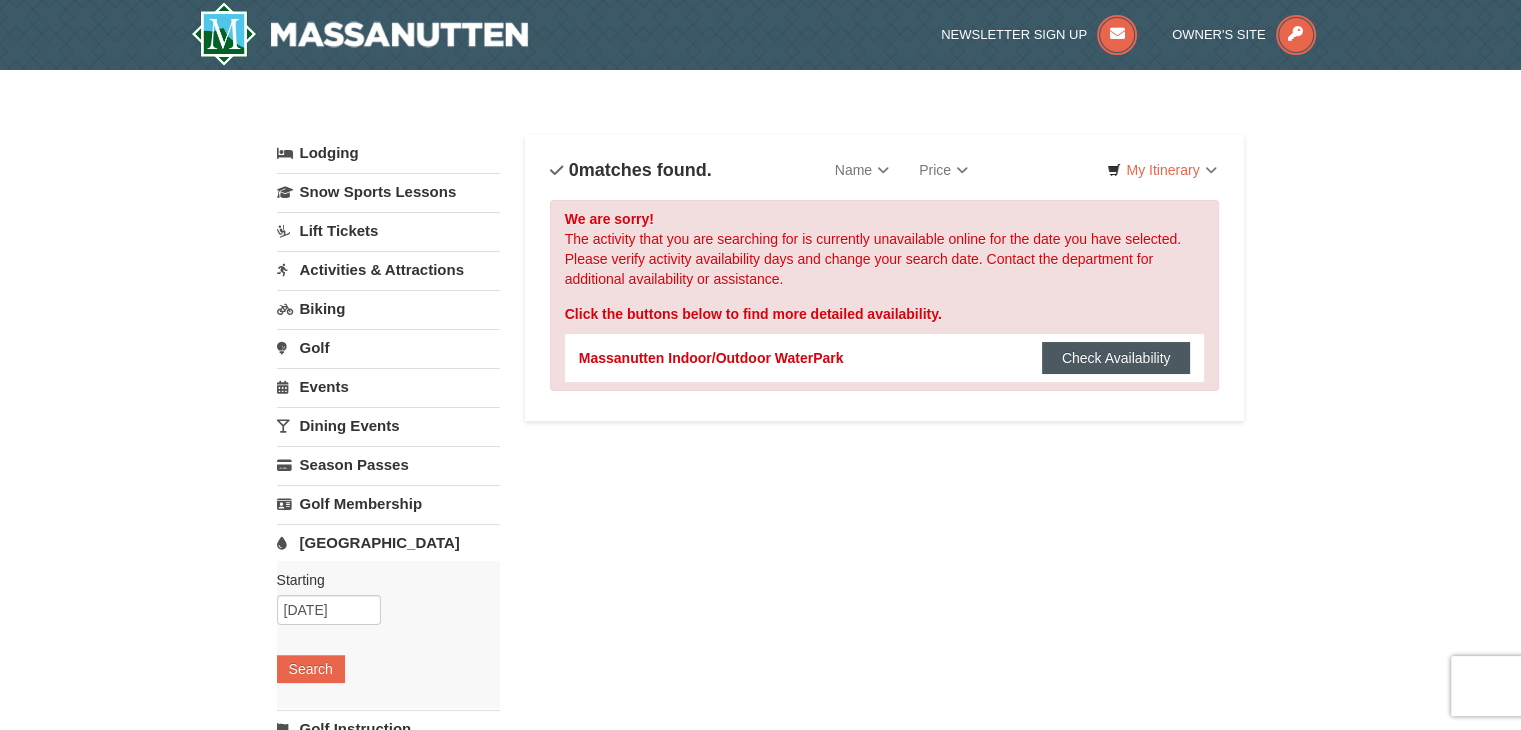click on "Check Availability" at bounding box center (1116, 358) 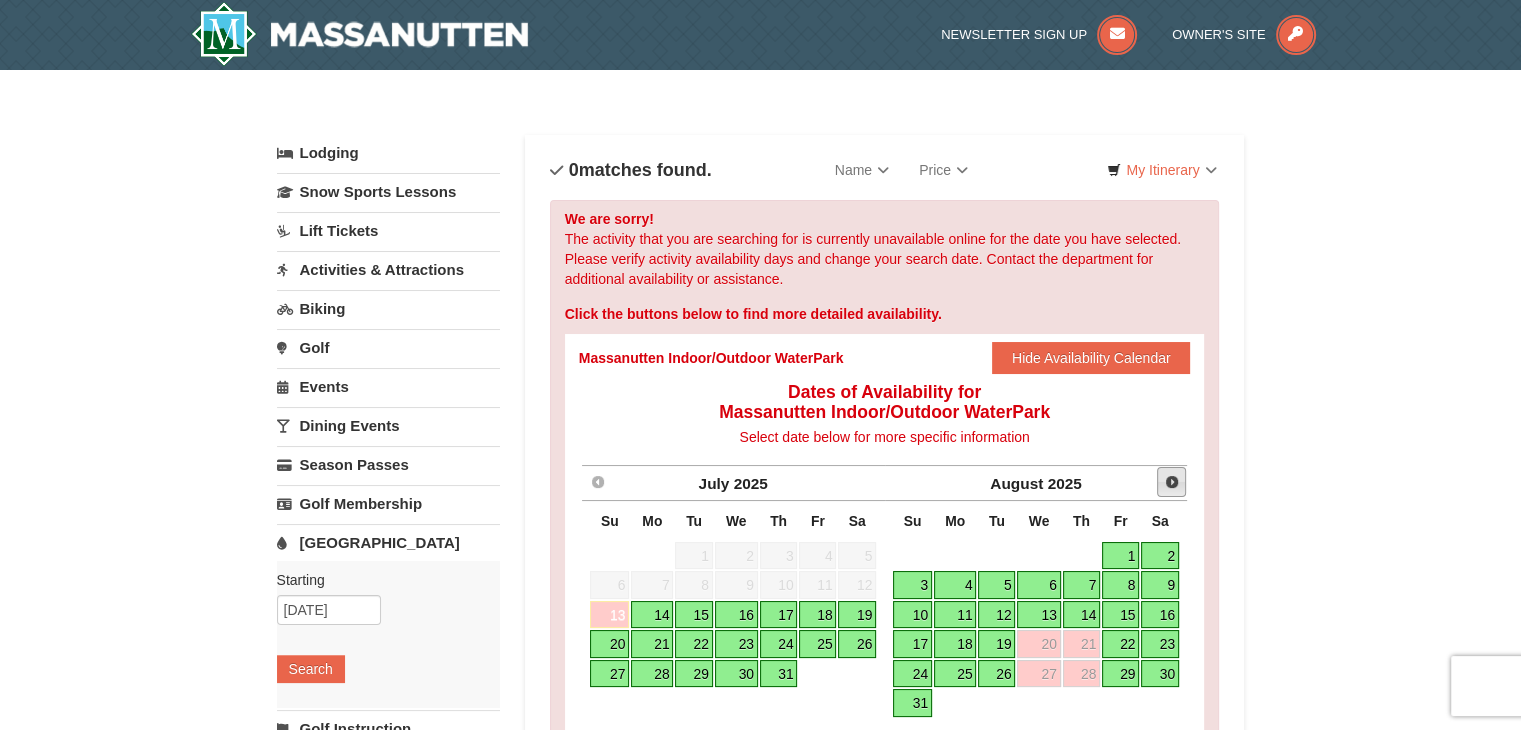 click on "Next" at bounding box center (1172, 482) 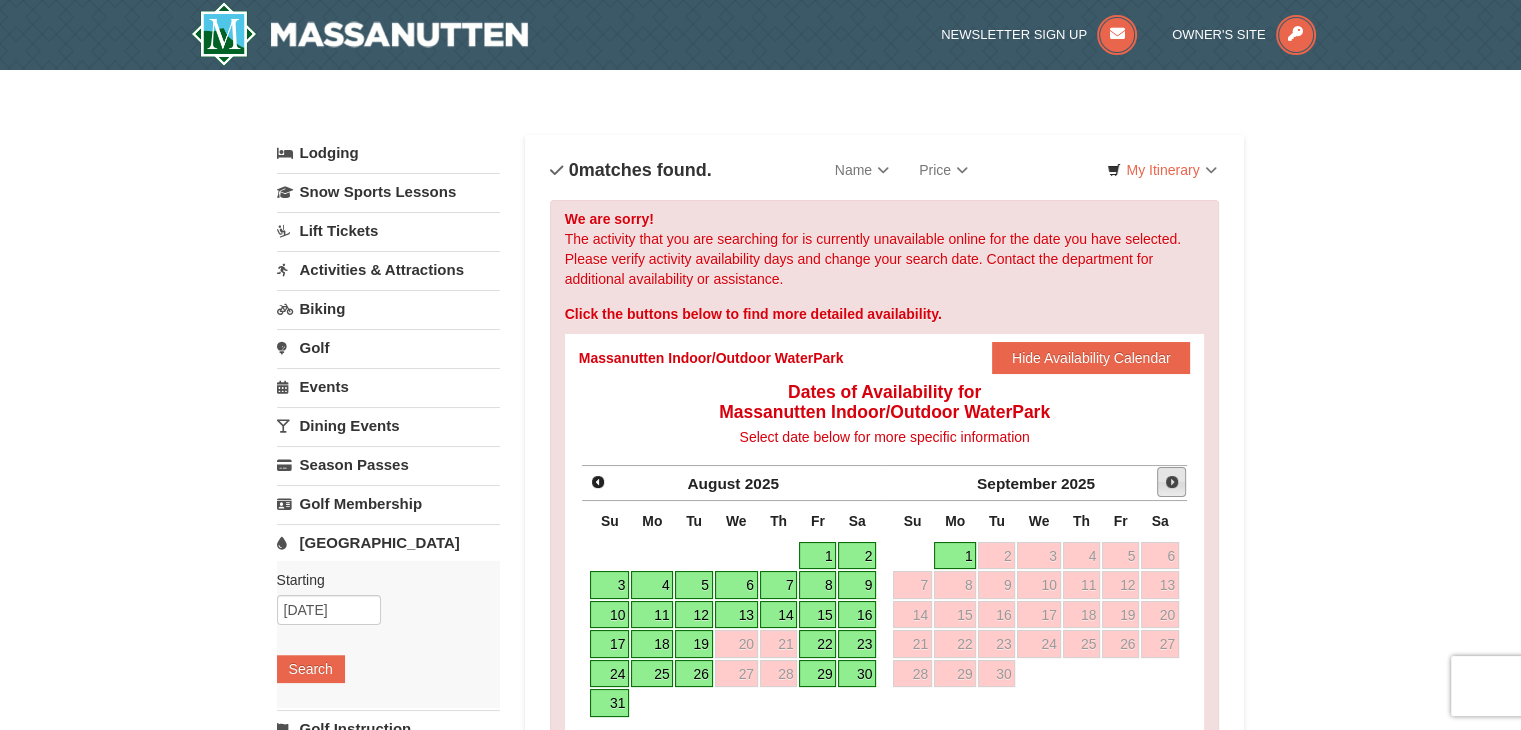 click on "Next" at bounding box center (1172, 482) 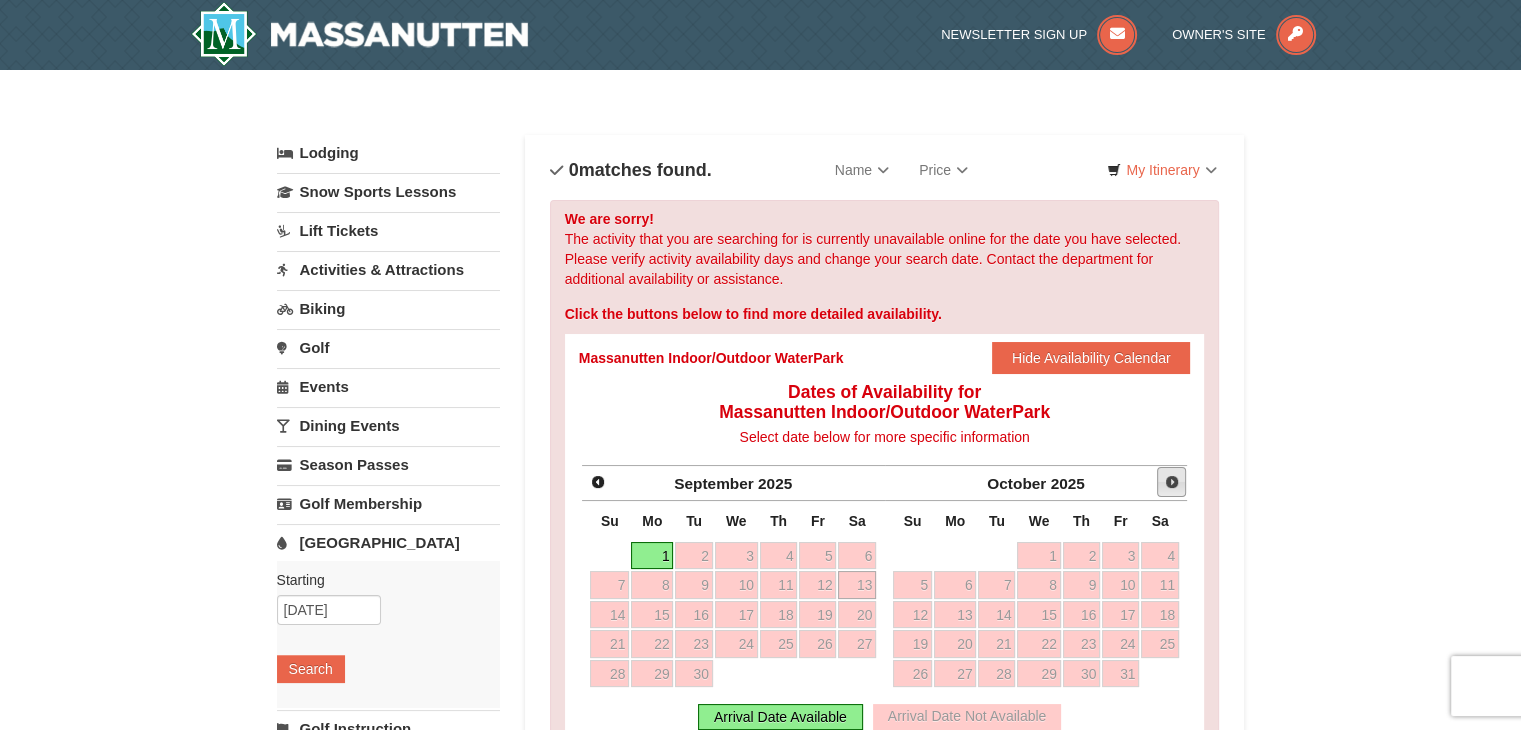 click on "Next" at bounding box center (1172, 482) 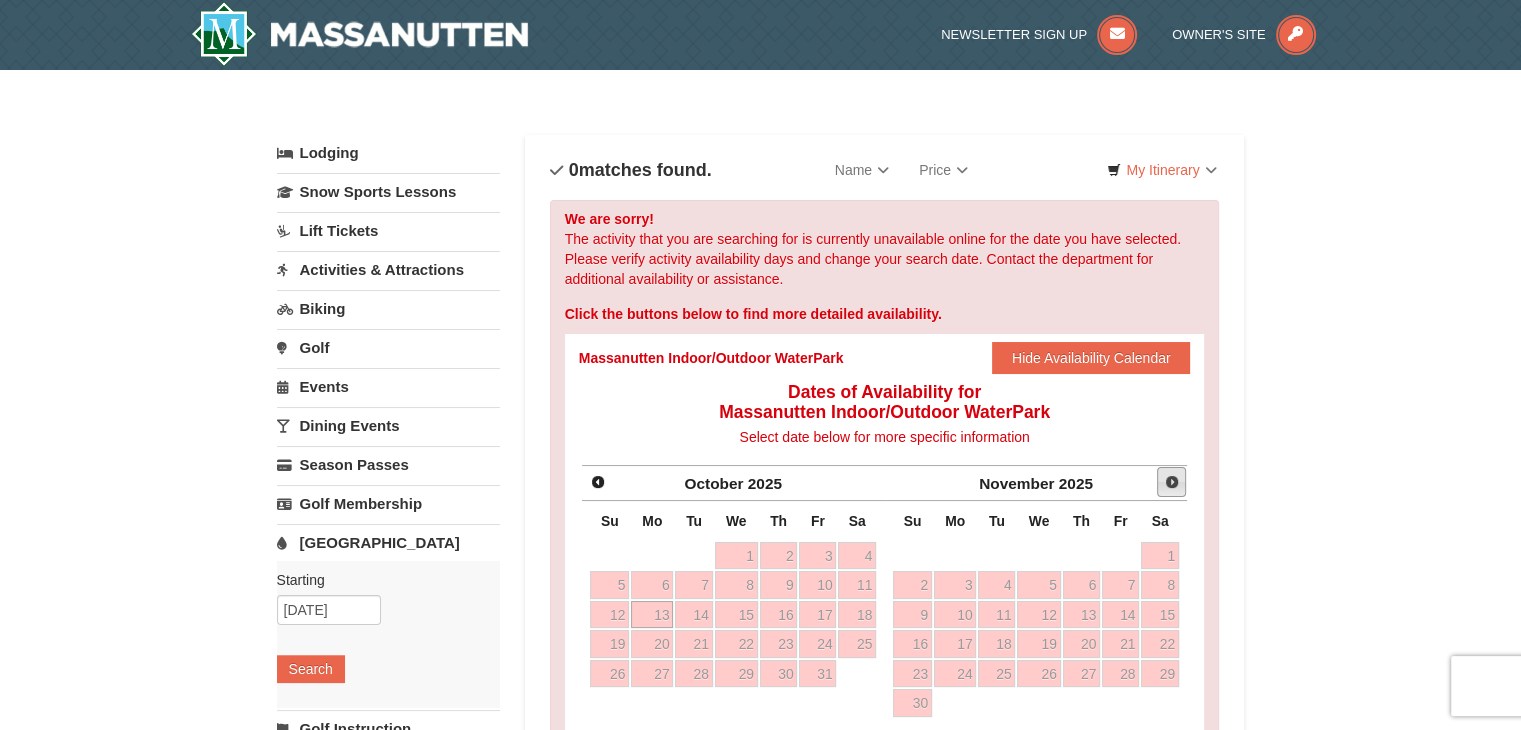 click on "Next" at bounding box center (1172, 482) 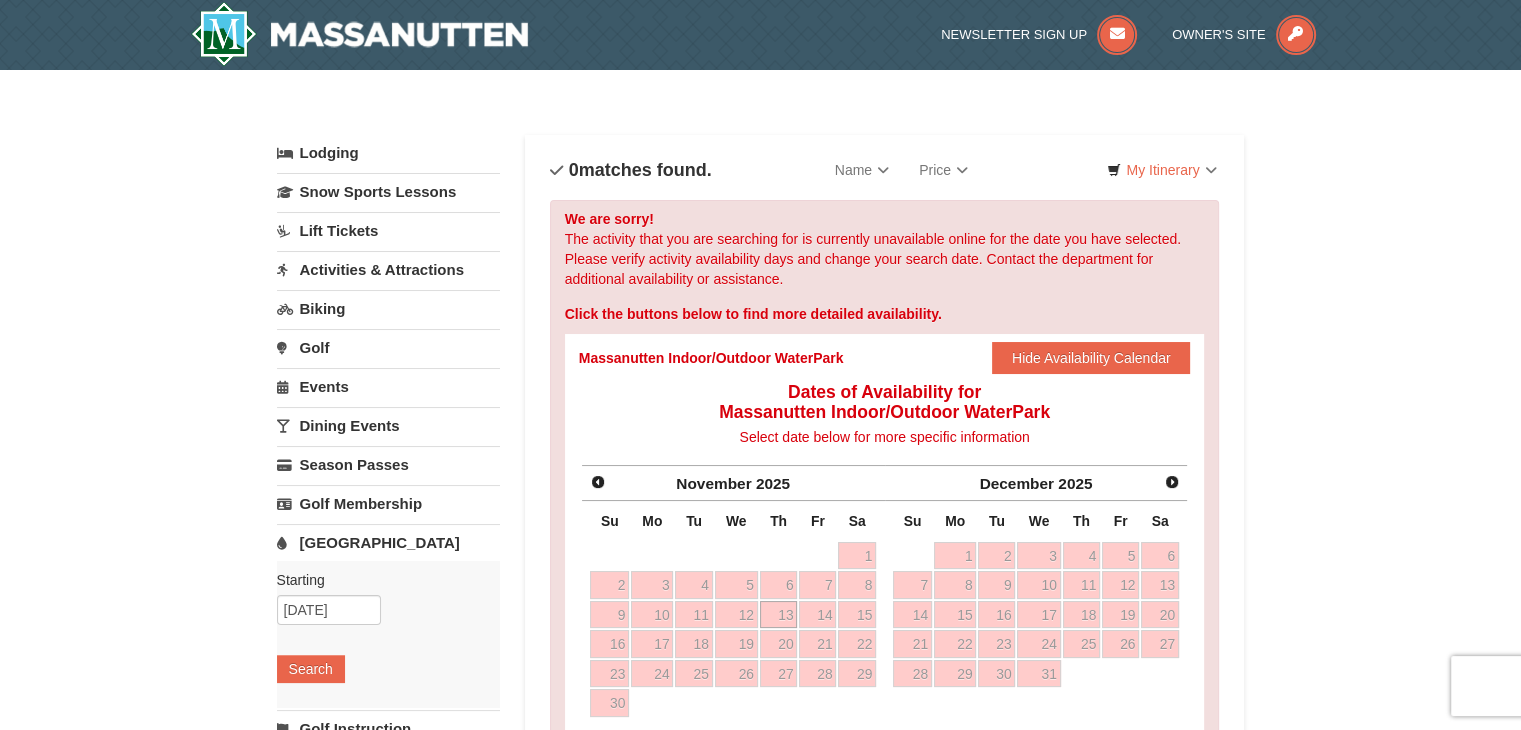 click on "[GEOGRAPHIC_DATA]" at bounding box center [388, 542] 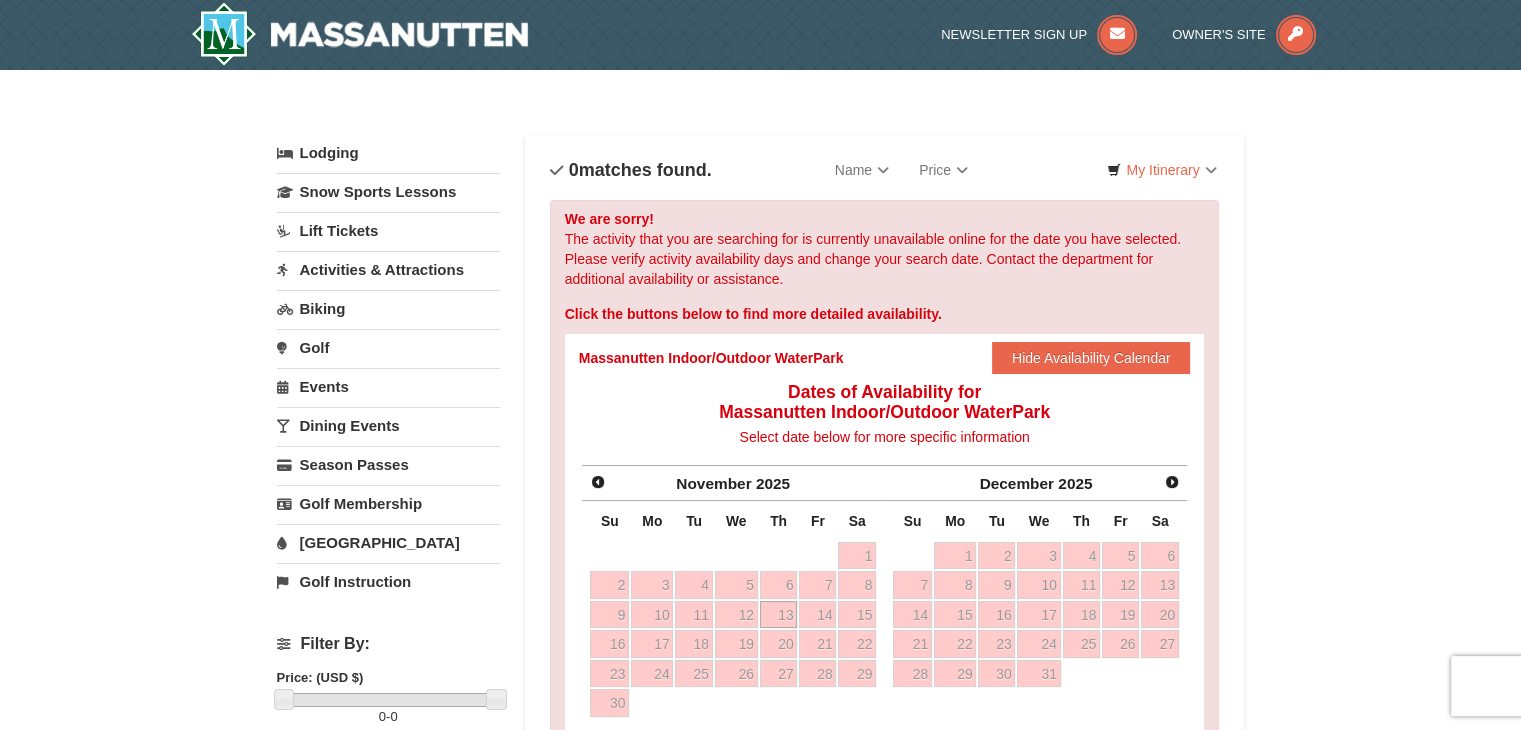 click on "Lift Tickets" at bounding box center [388, 230] 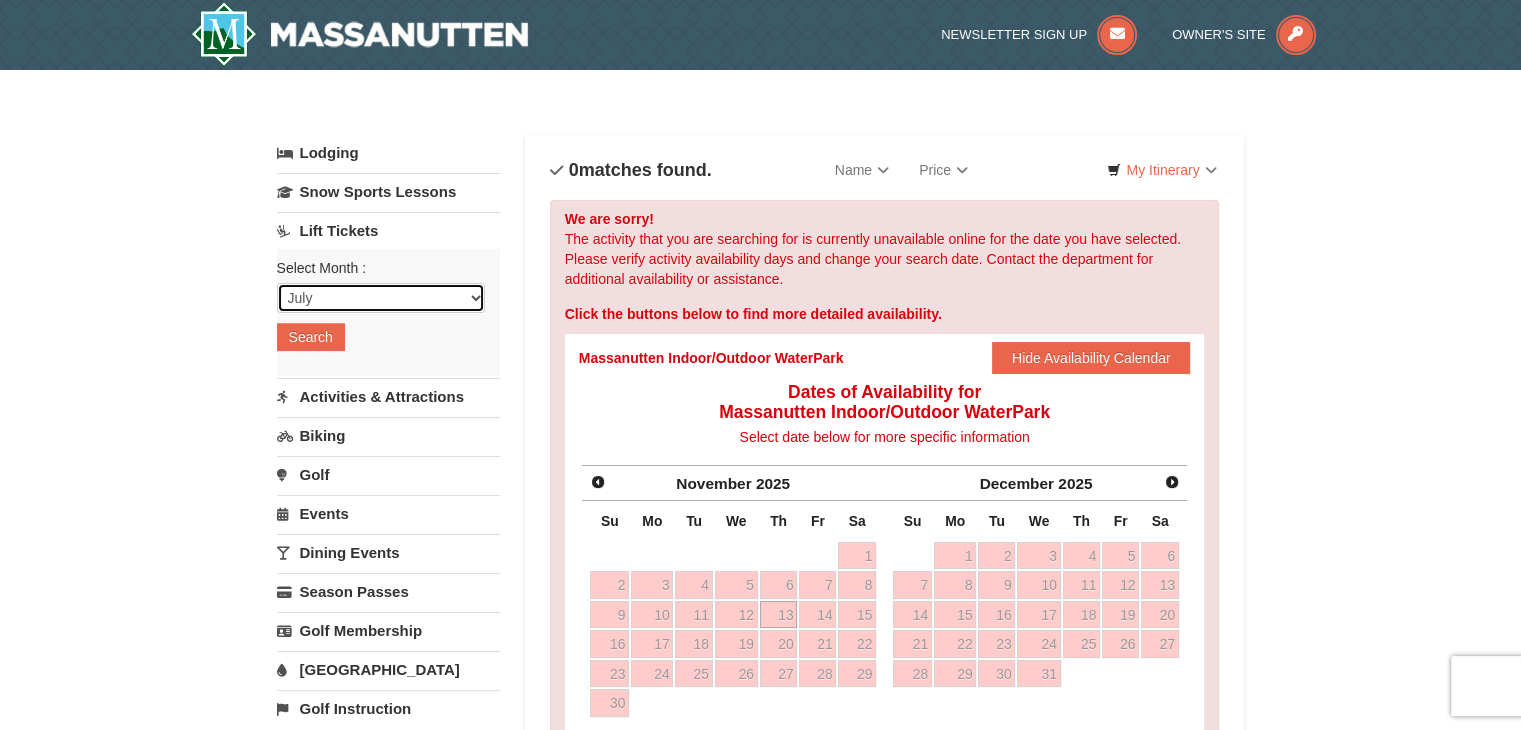 click on "July  August  September  October  November  December  January  February  March  April  May  June" at bounding box center (381, 298) 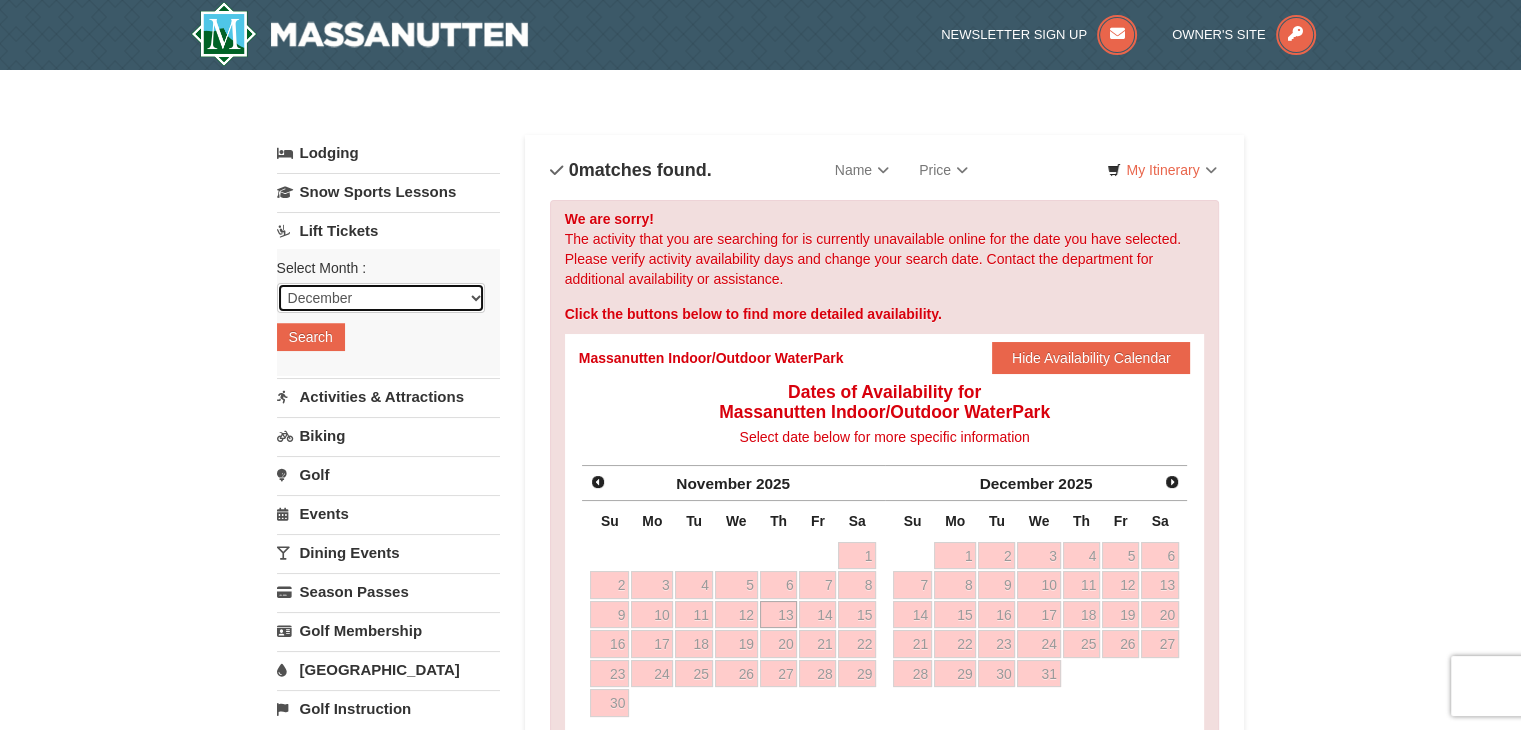 click on "July  August  September  October  November  December  January  February  March  April  May  June" at bounding box center (381, 298) 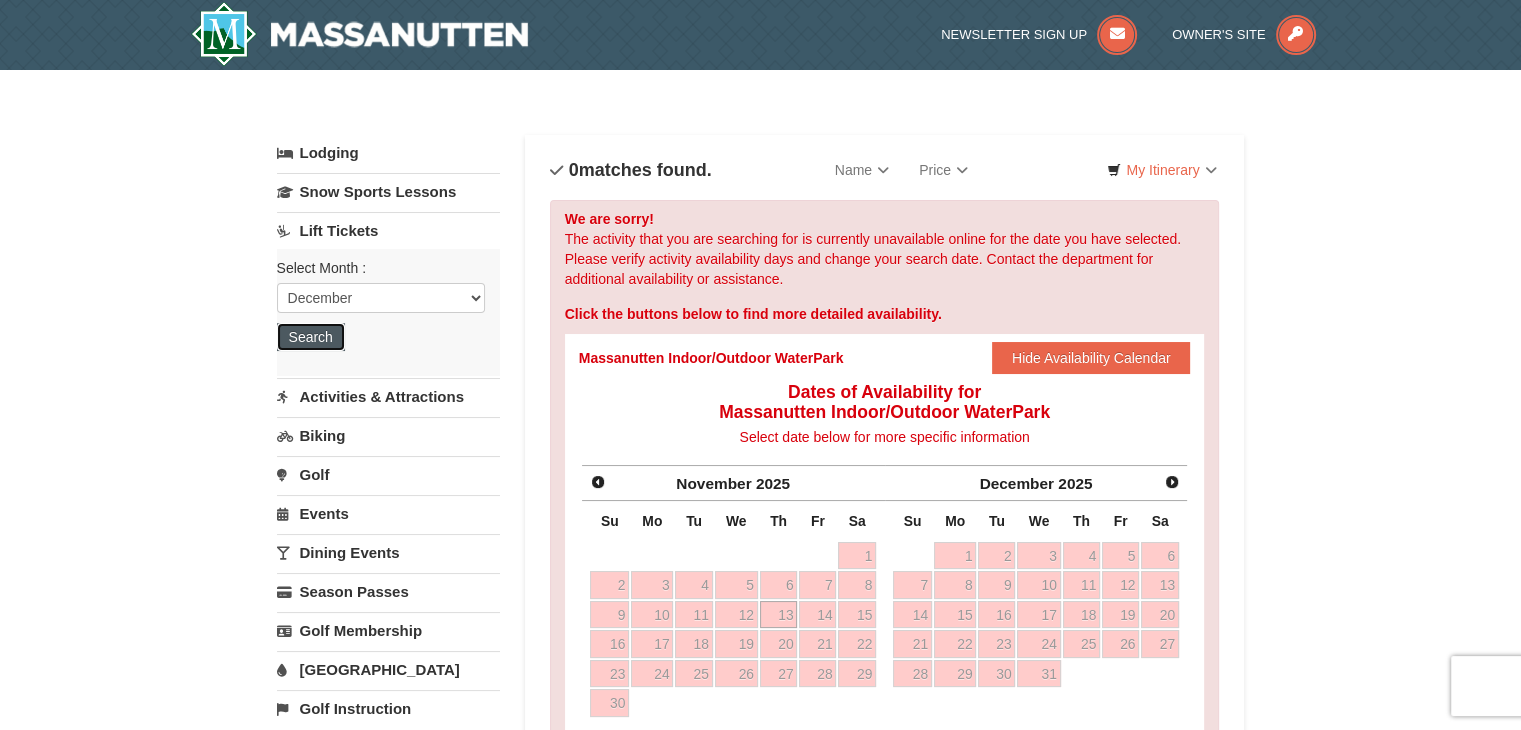 click on "Search" at bounding box center [311, 337] 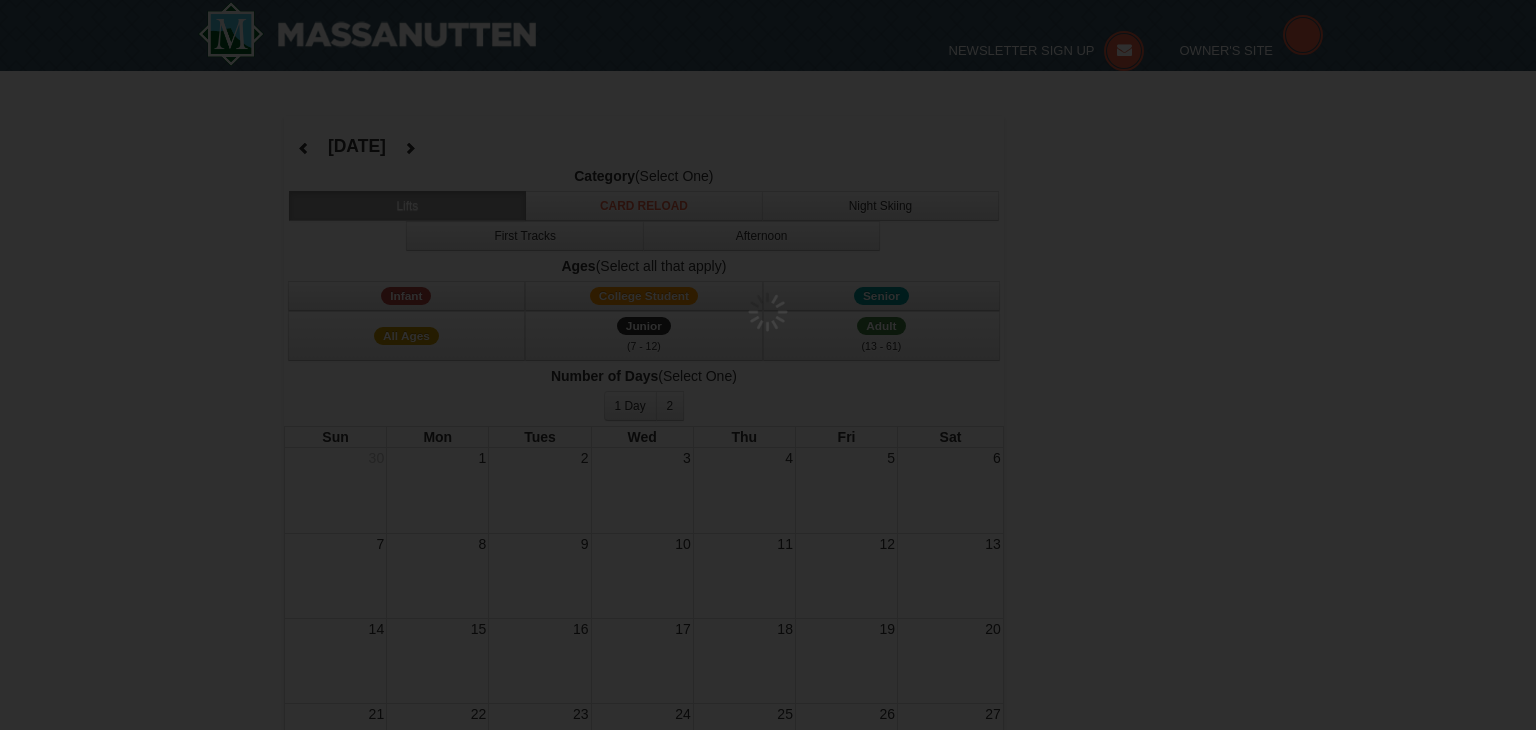 select on "12" 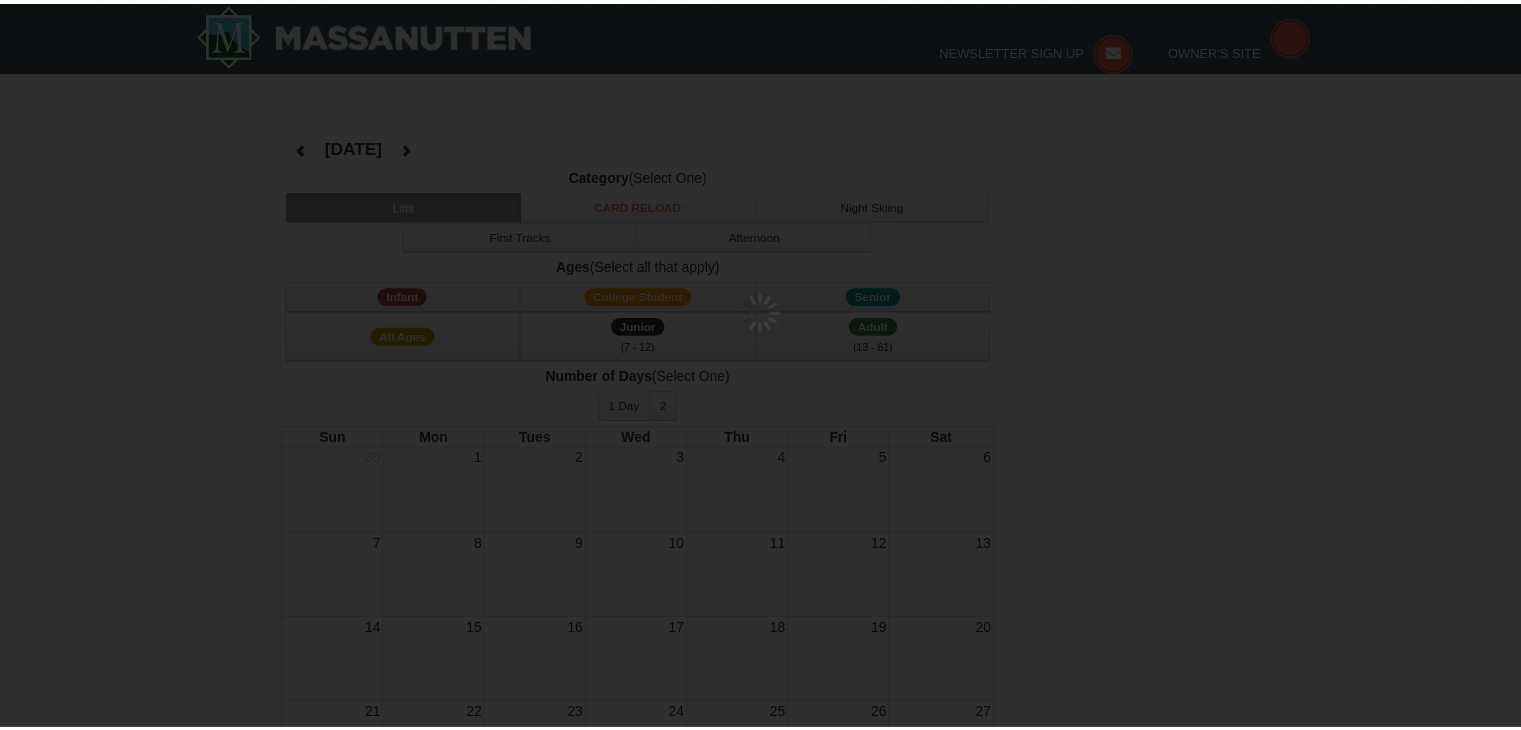 scroll, scrollTop: 0, scrollLeft: 0, axis: both 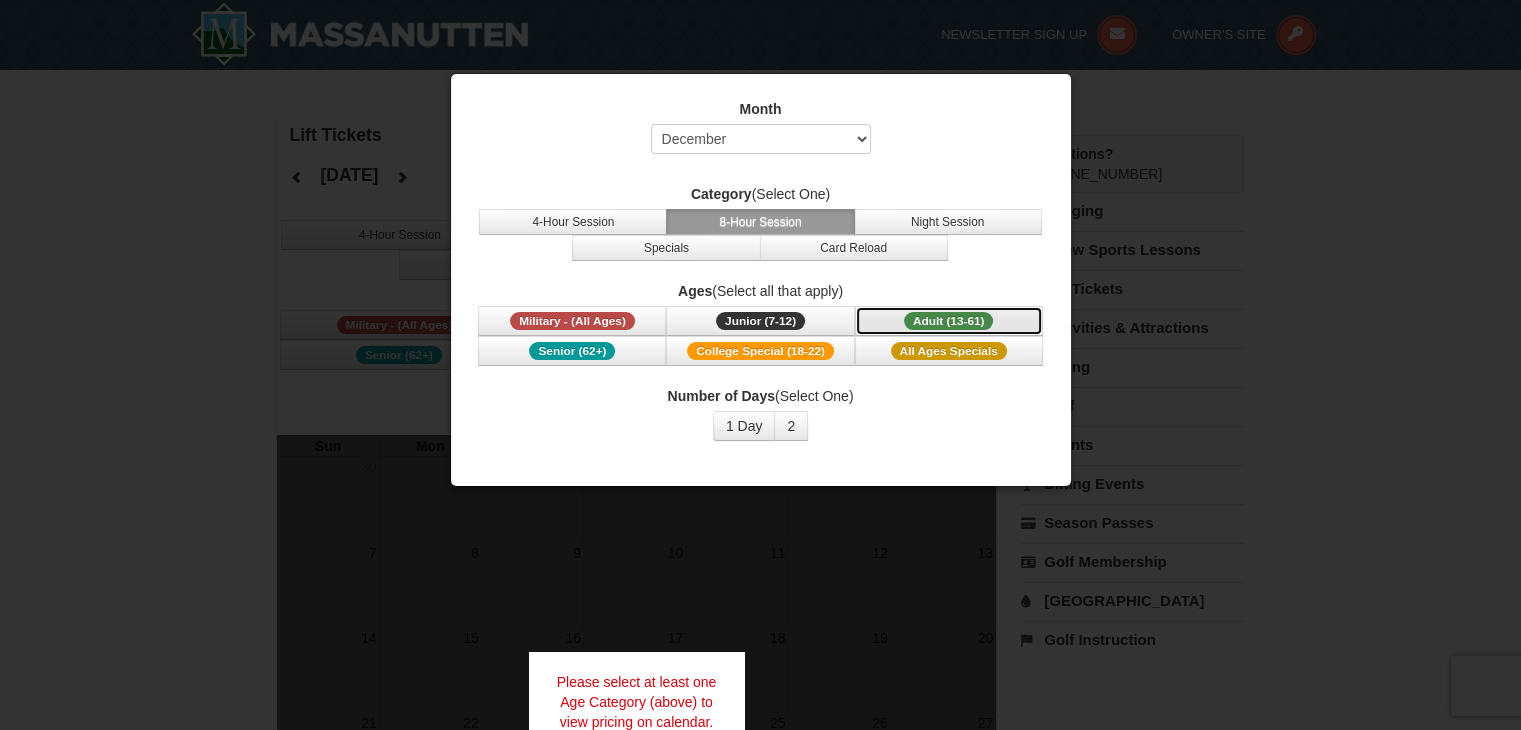 click on "Adult (13-61)" at bounding box center (949, 321) 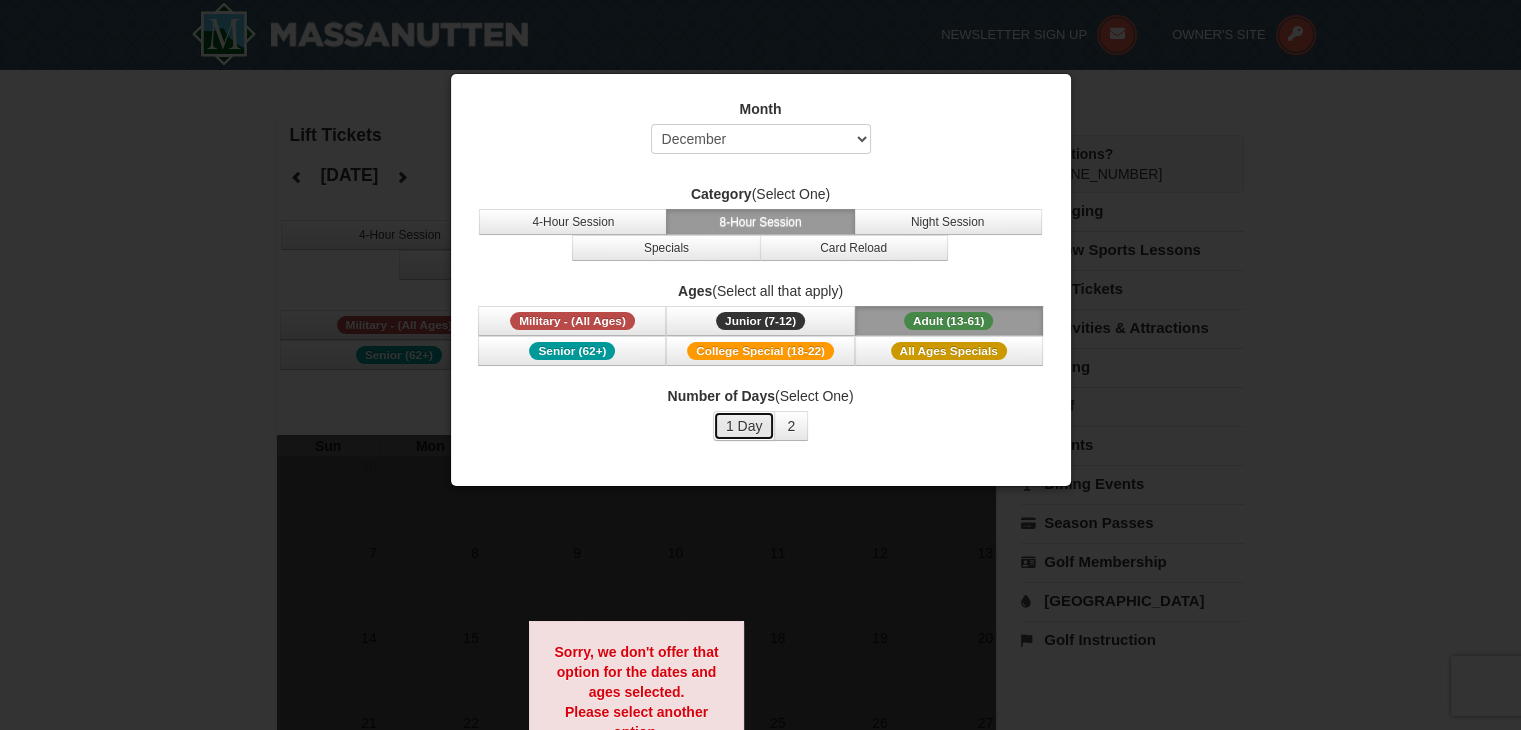 click on "1 Day" at bounding box center [744, 426] 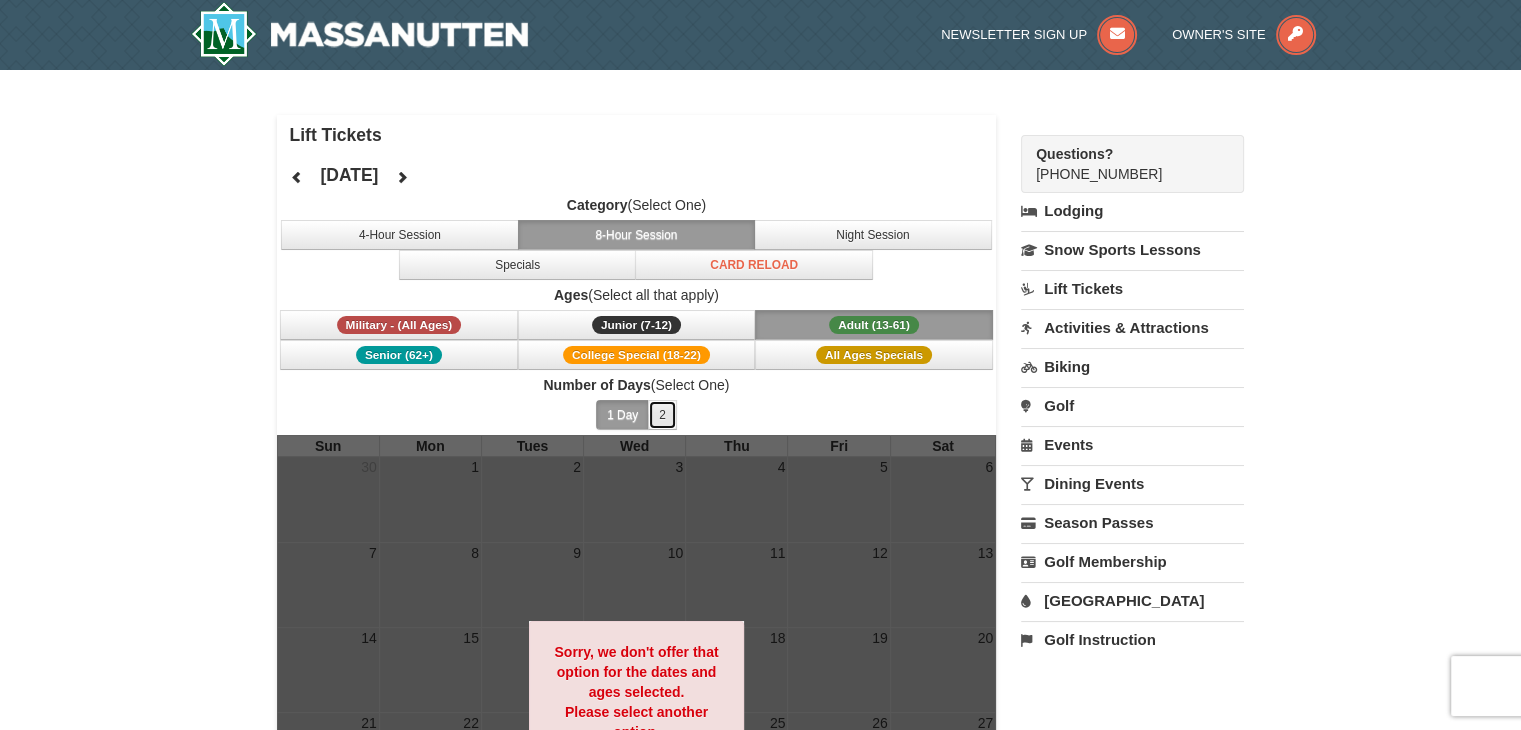 click on "2" at bounding box center [662, 415] 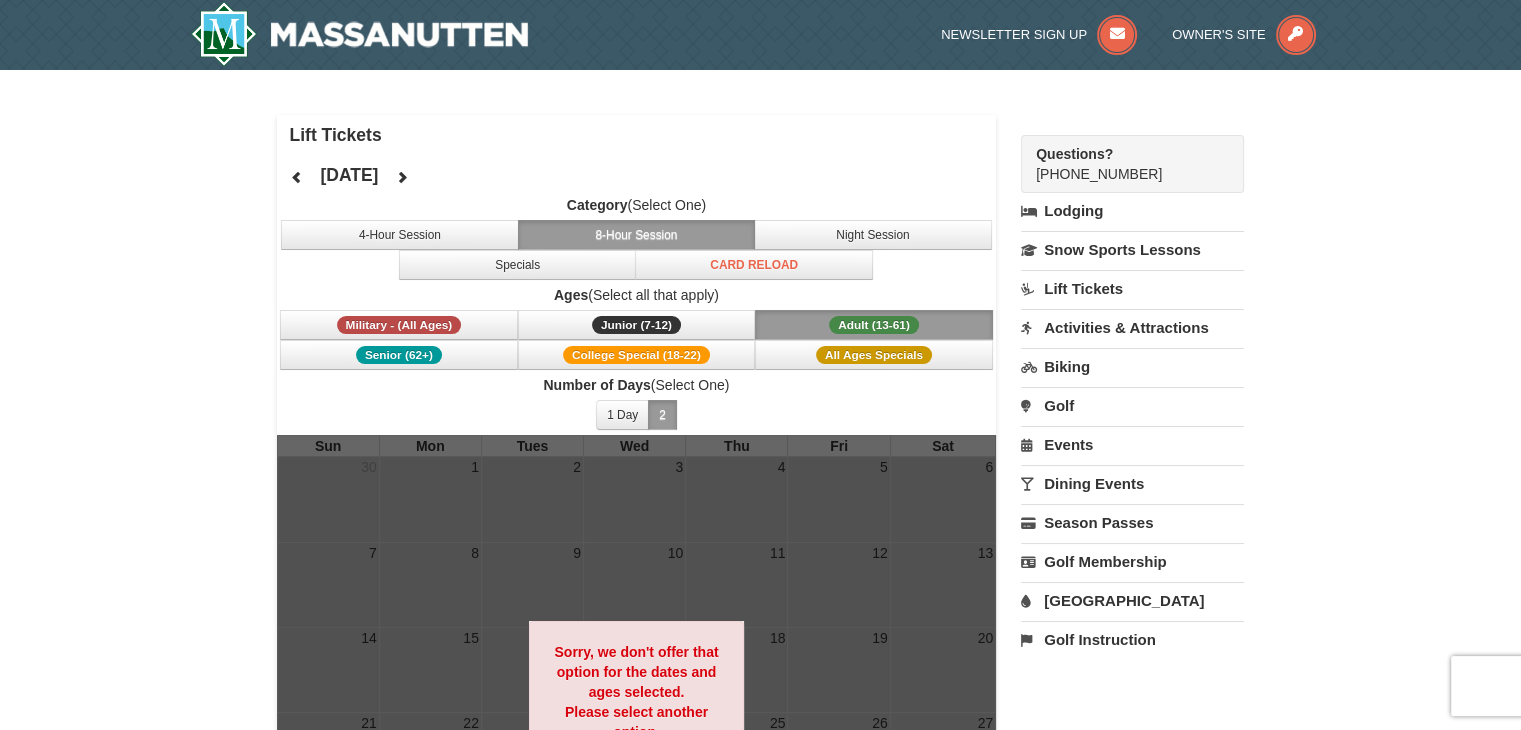 click on "Adult (13-61)
(13 - 61)" at bounding box center [874, 325] 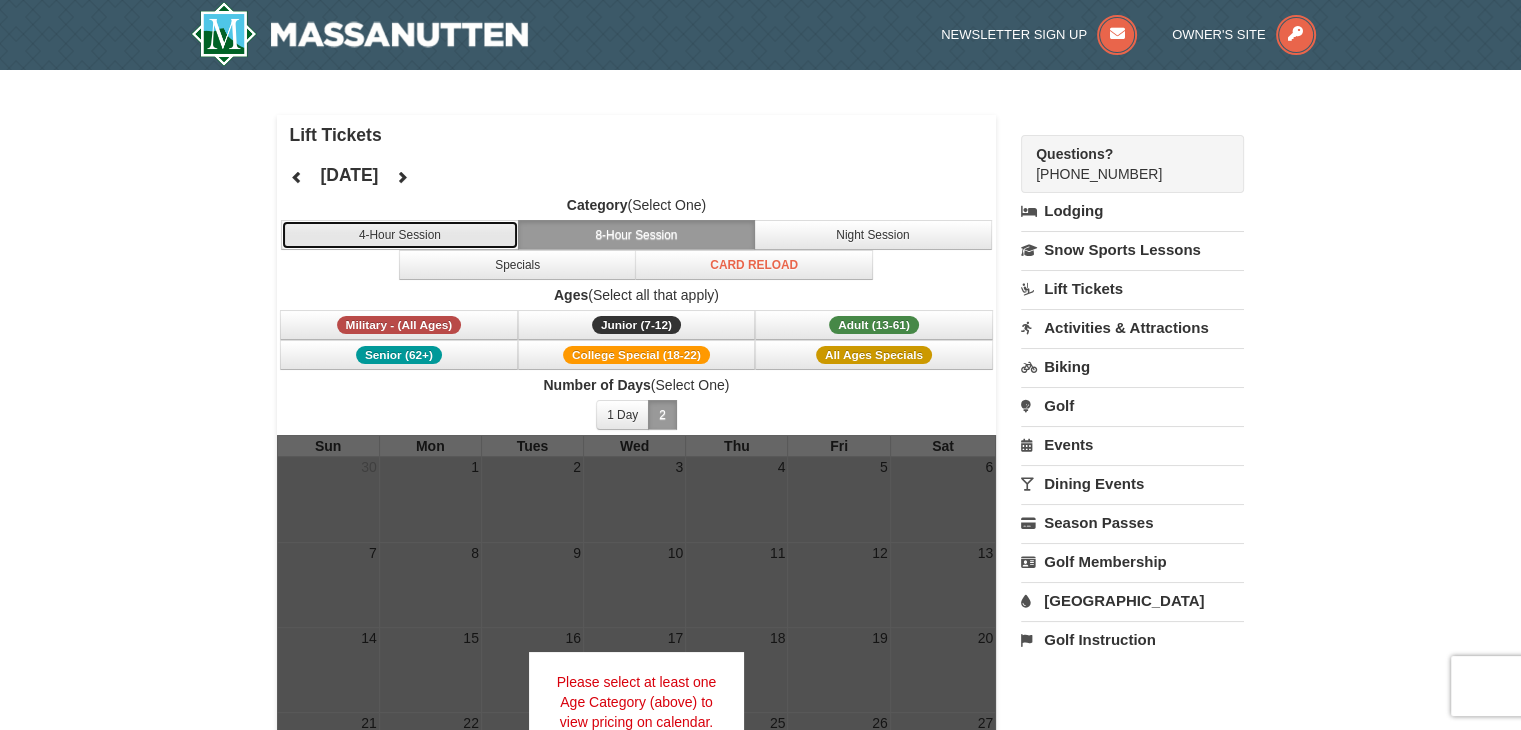 click on "4-Hour Session" at bounding box center [400, 235] 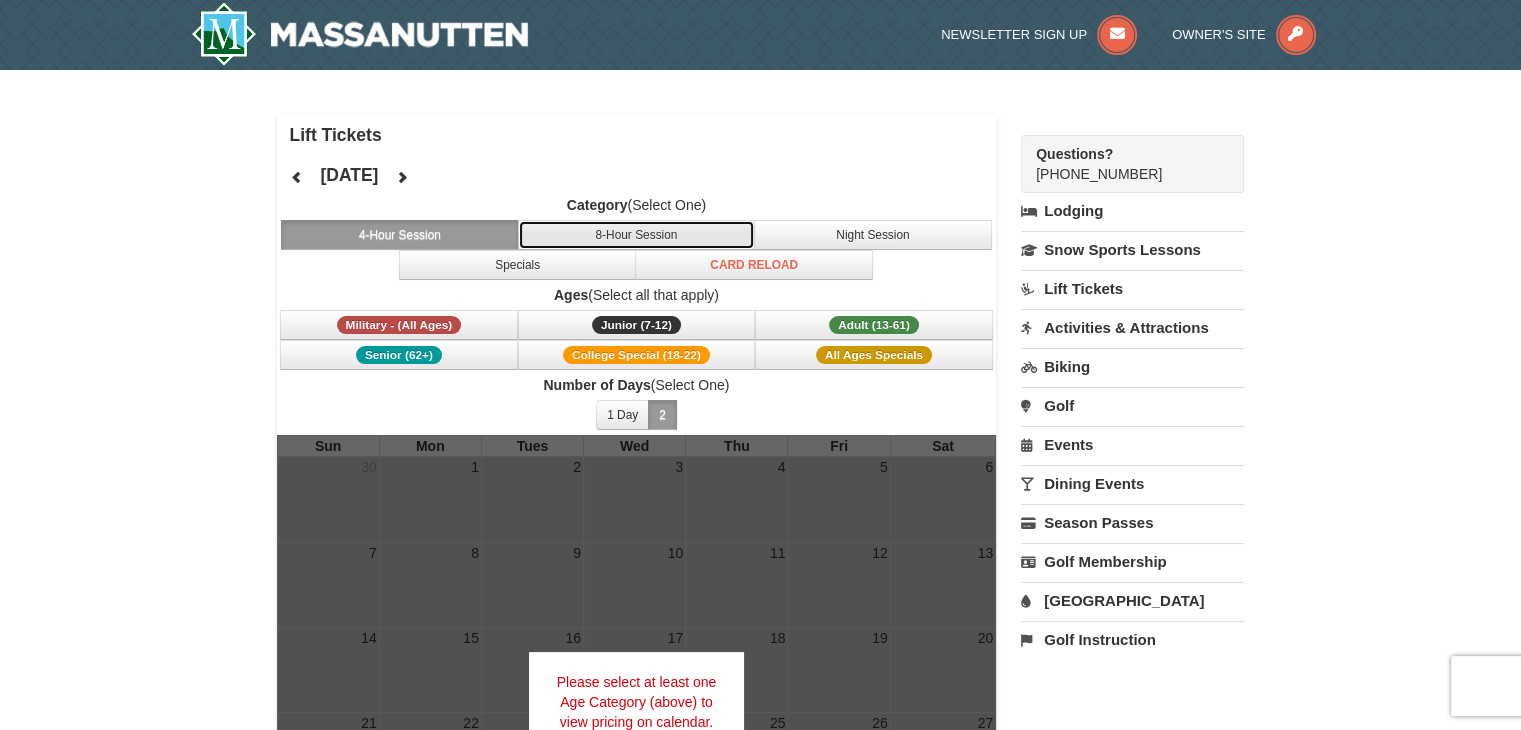 click on "8-Hour Session" at bounding box center [637, 235] 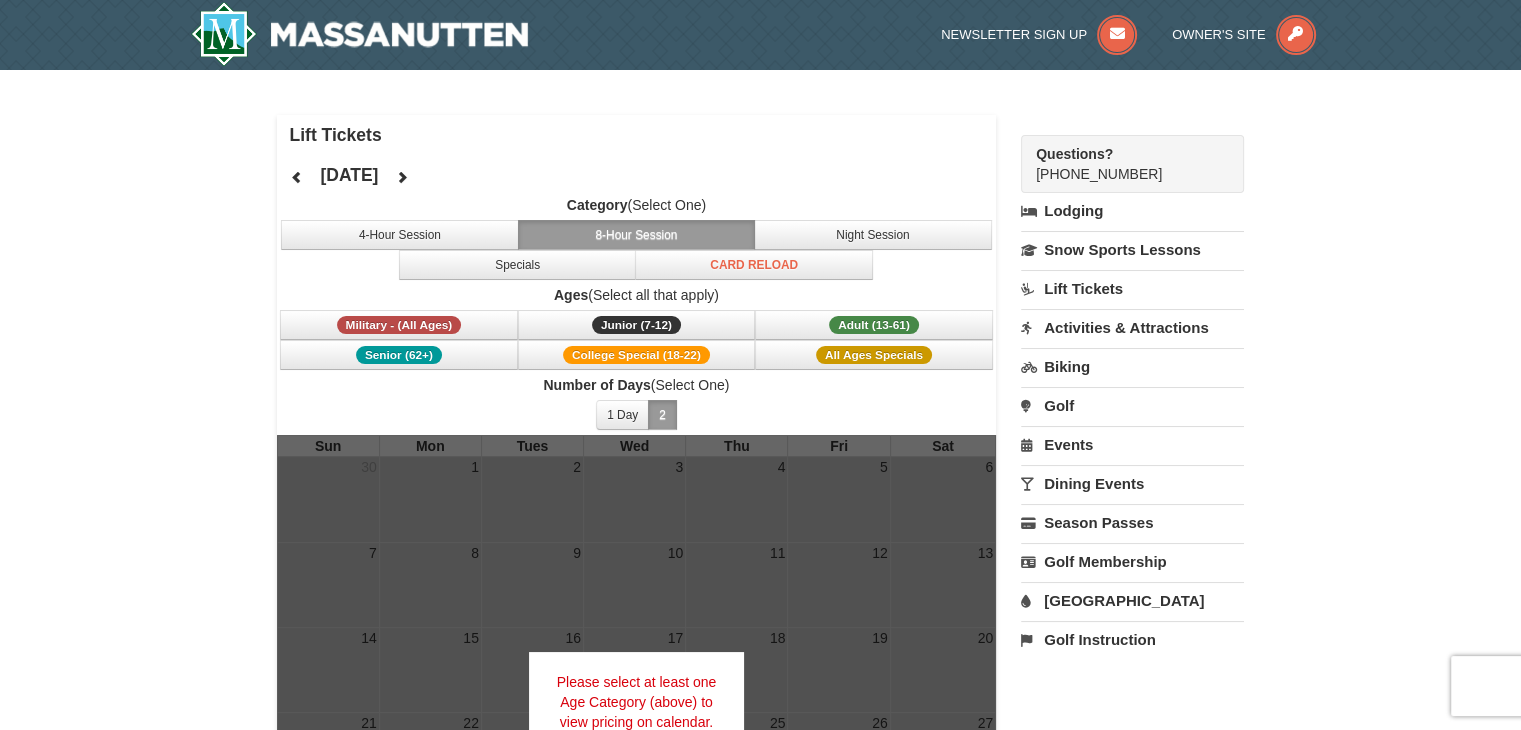 scroll, scrollTop: 638, scrollLeft: 0, axis: vertical 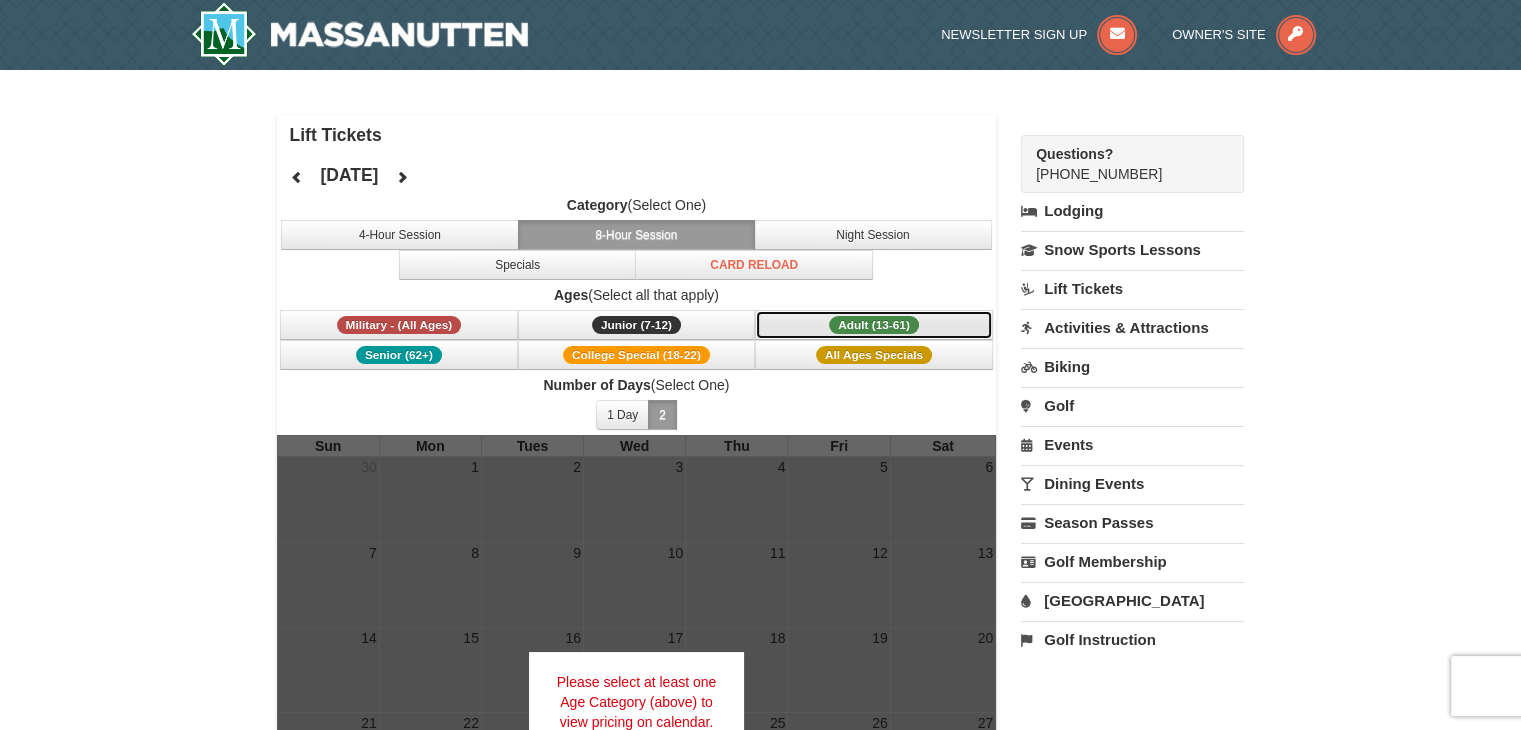 click on "Adult (13-61)" at bounding box center [874, 325] 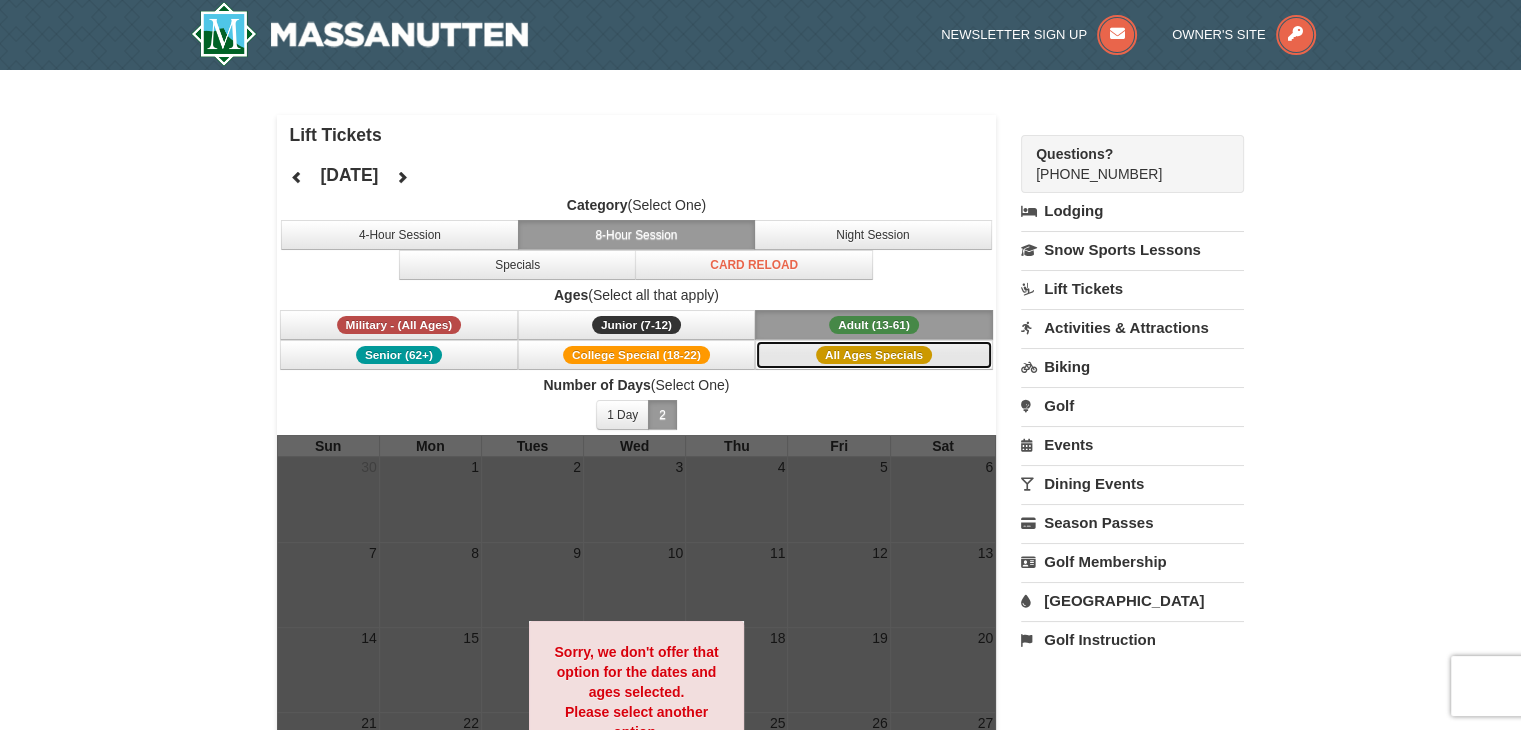 click on "All Ages Specials" at bounding box center [874, 355] 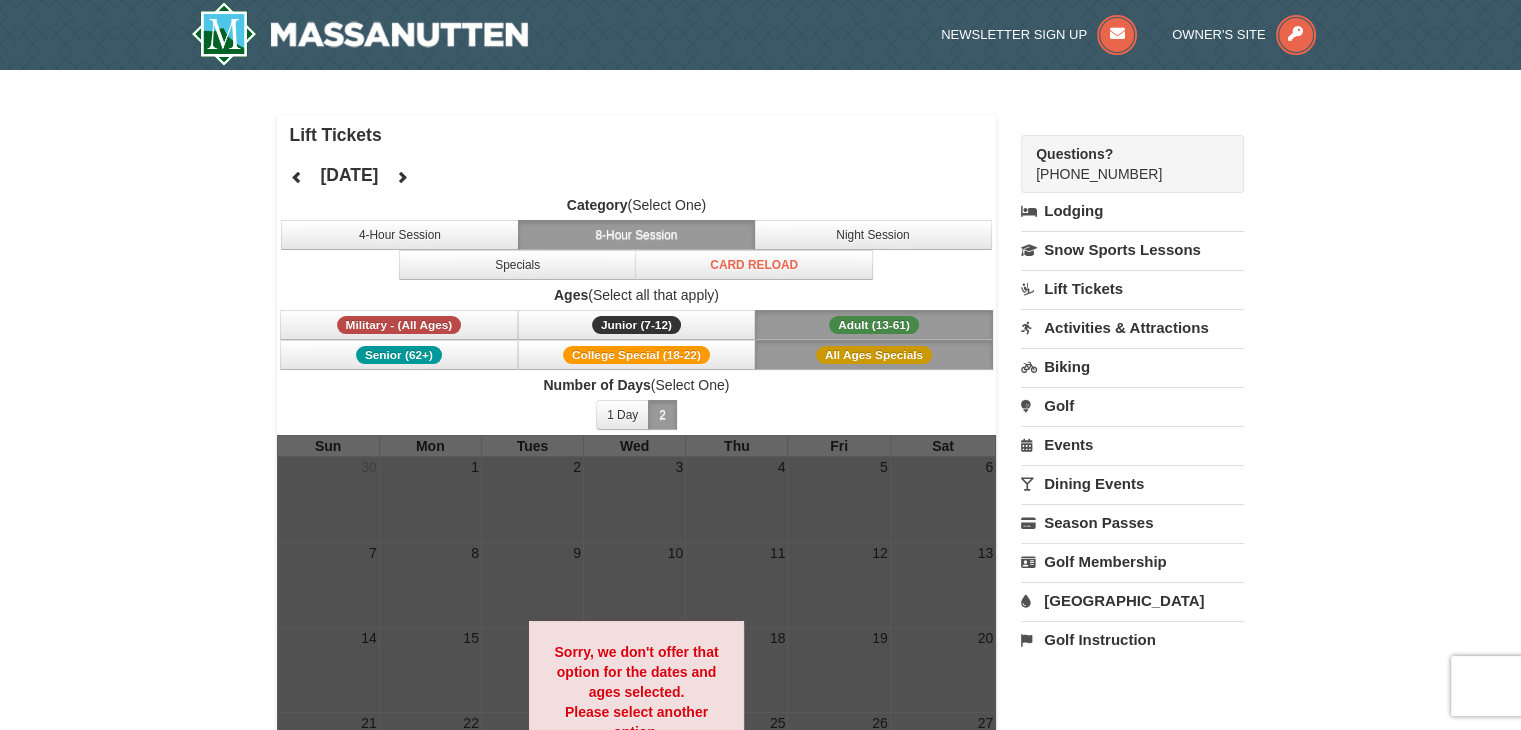 click on "Adult (13-61)
(13 - 61)" at bounding box center [874, 325] 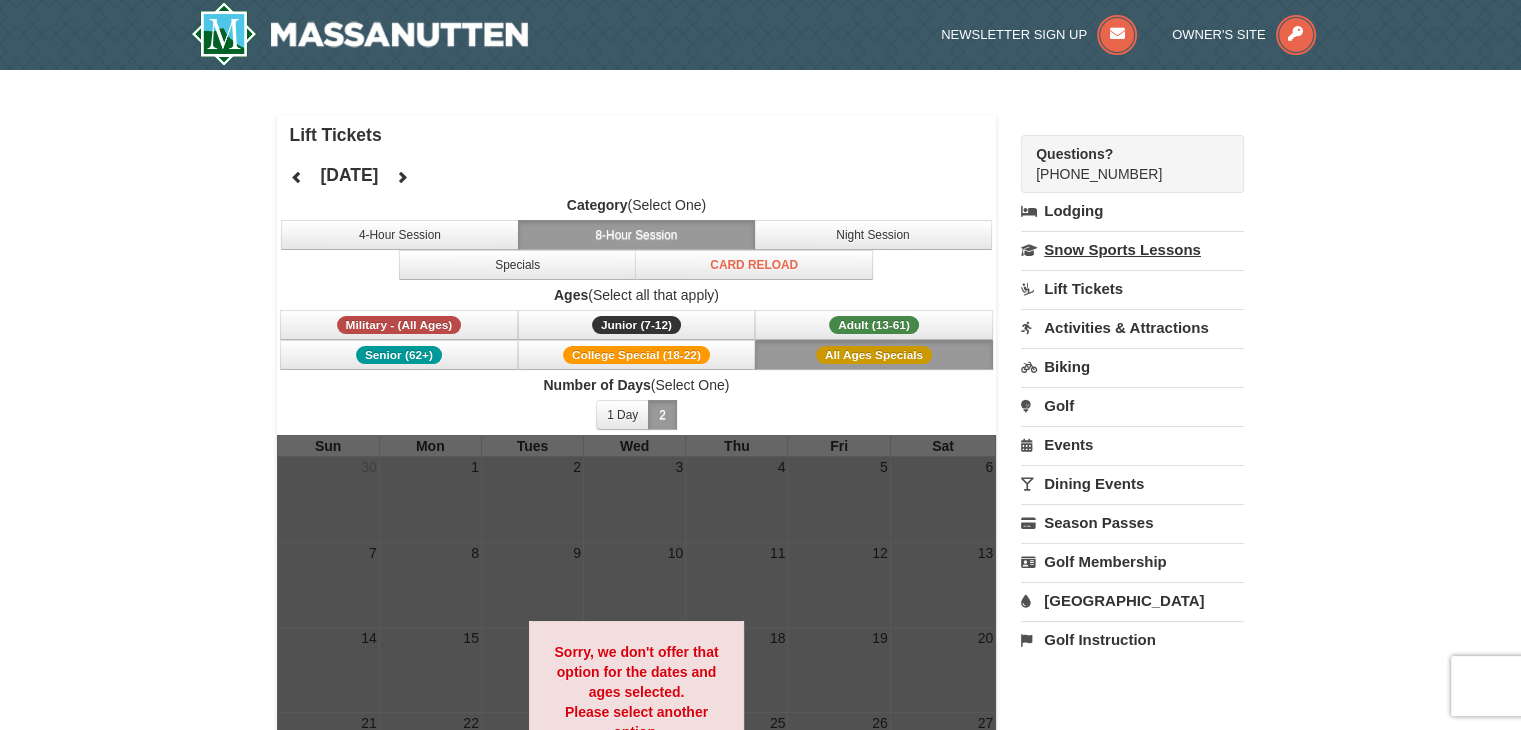 click on "Snow Sports Lessons" at bounding box center (1132, 249) 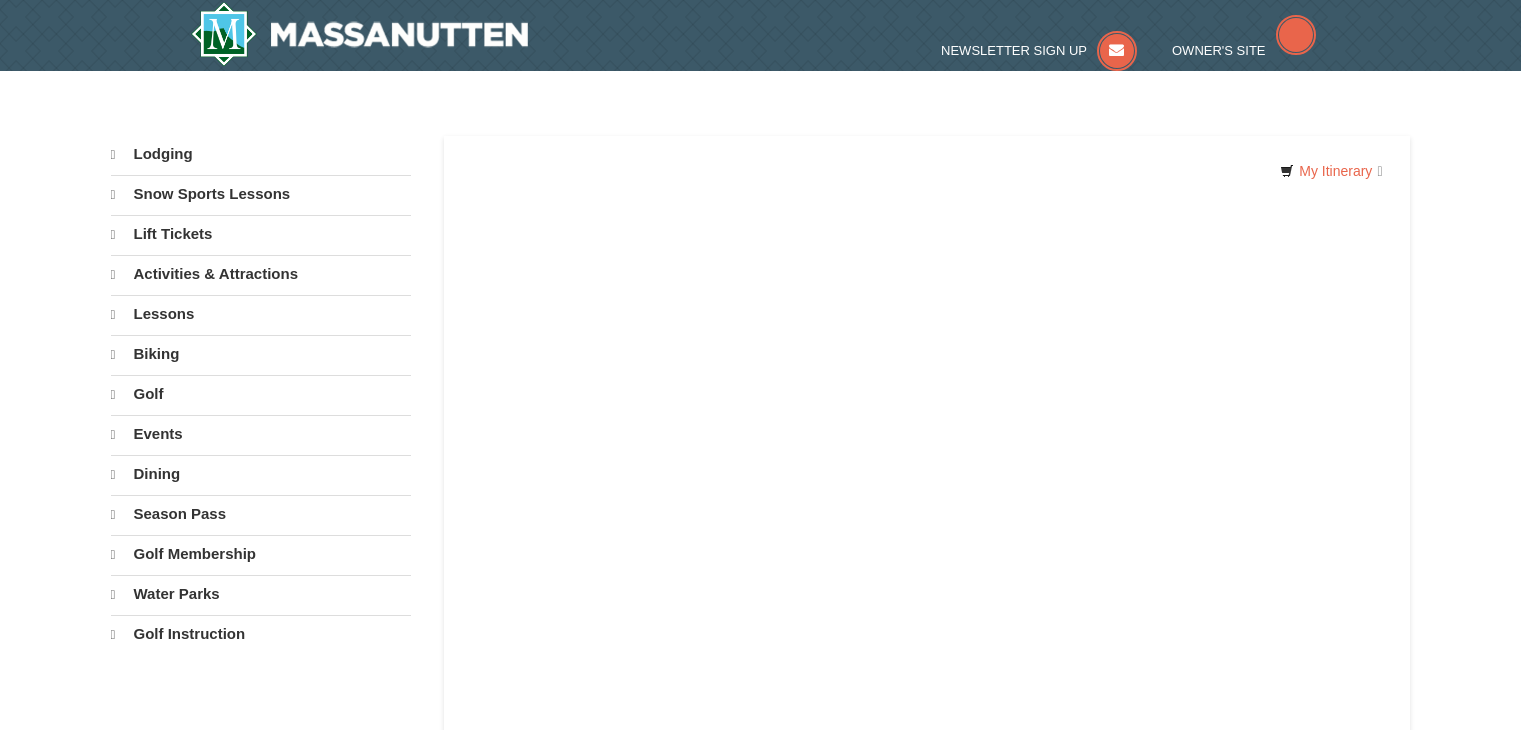 scroll, scrollTop: 0, scrollLeft: 0, axis: both 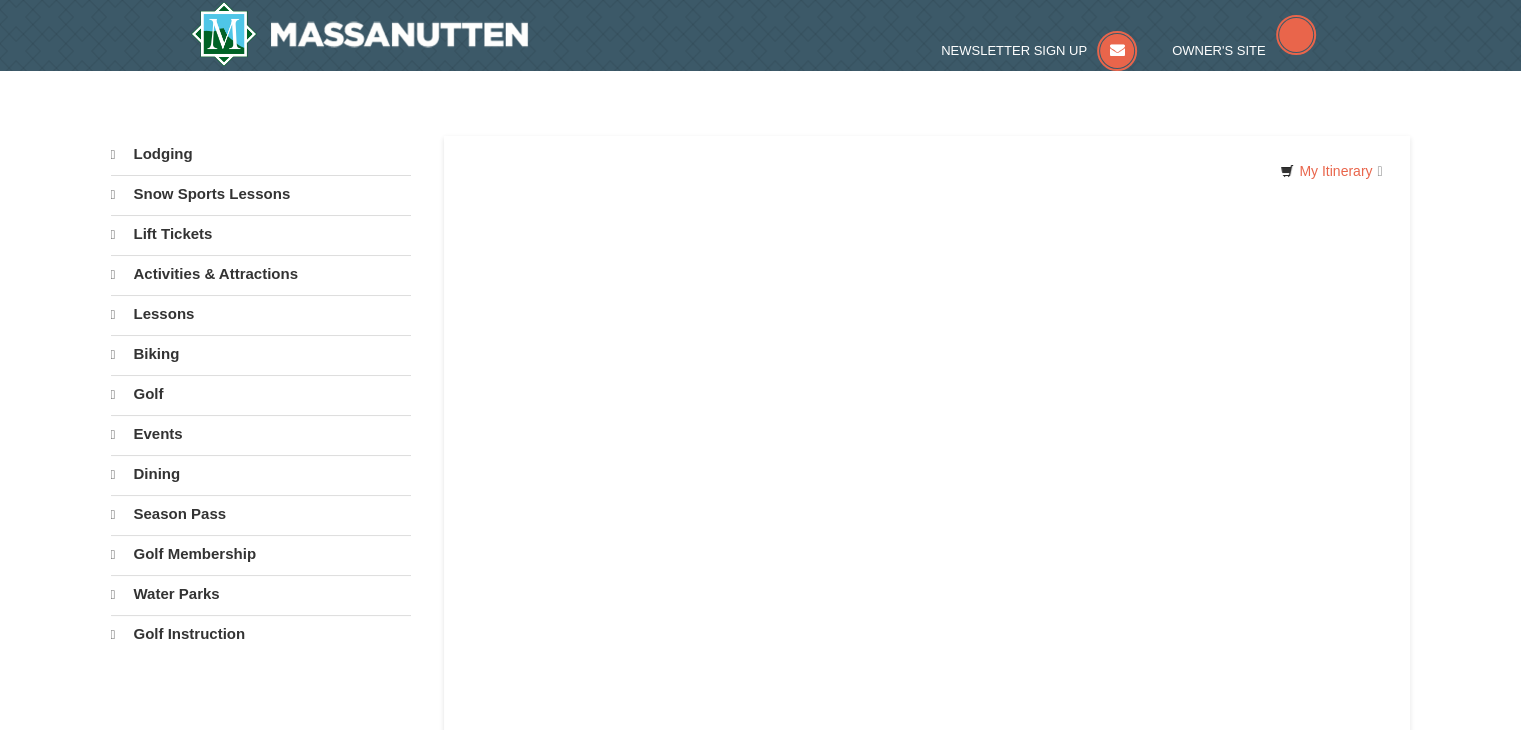 select on "7" 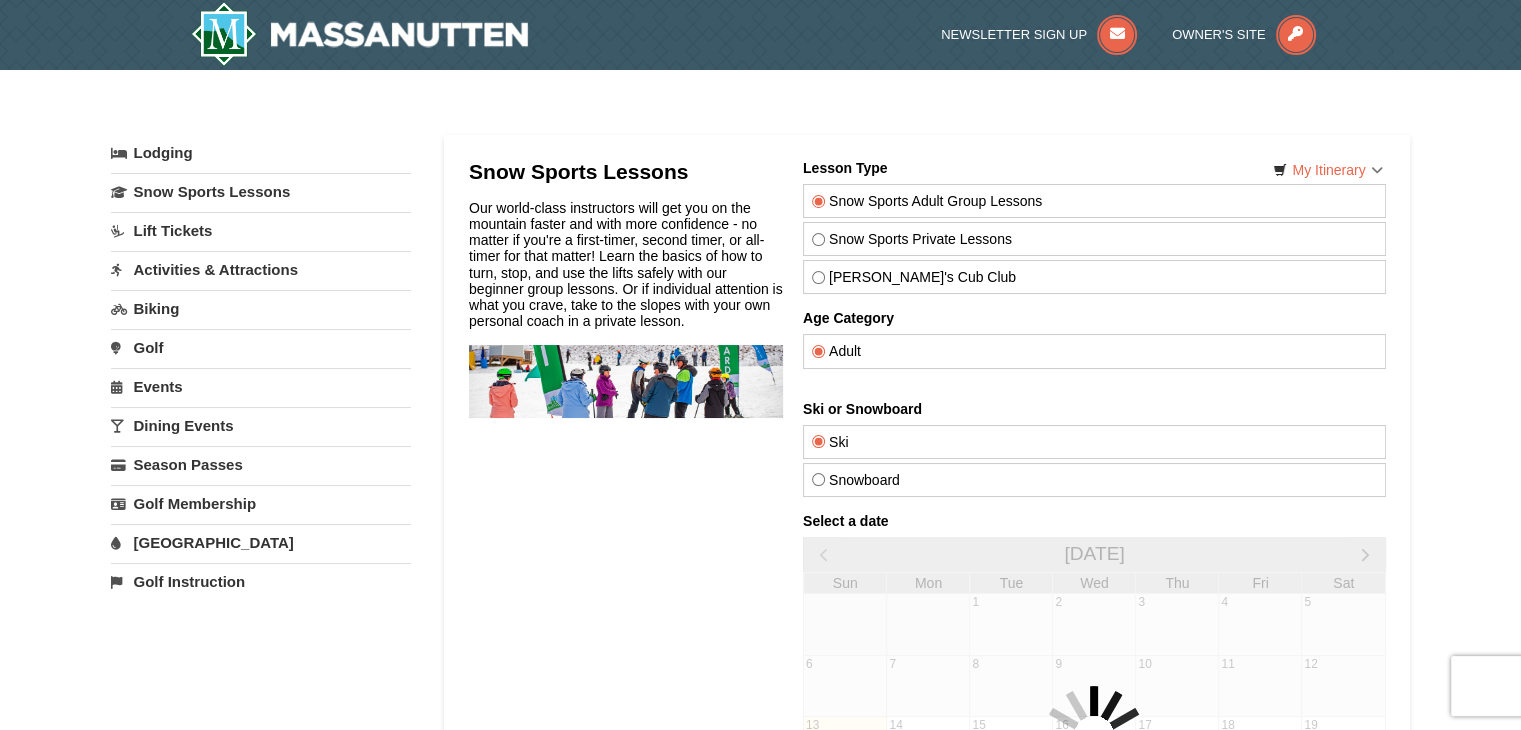 scroll, scrollTop: 0, scrollLeft: 0, axis: both 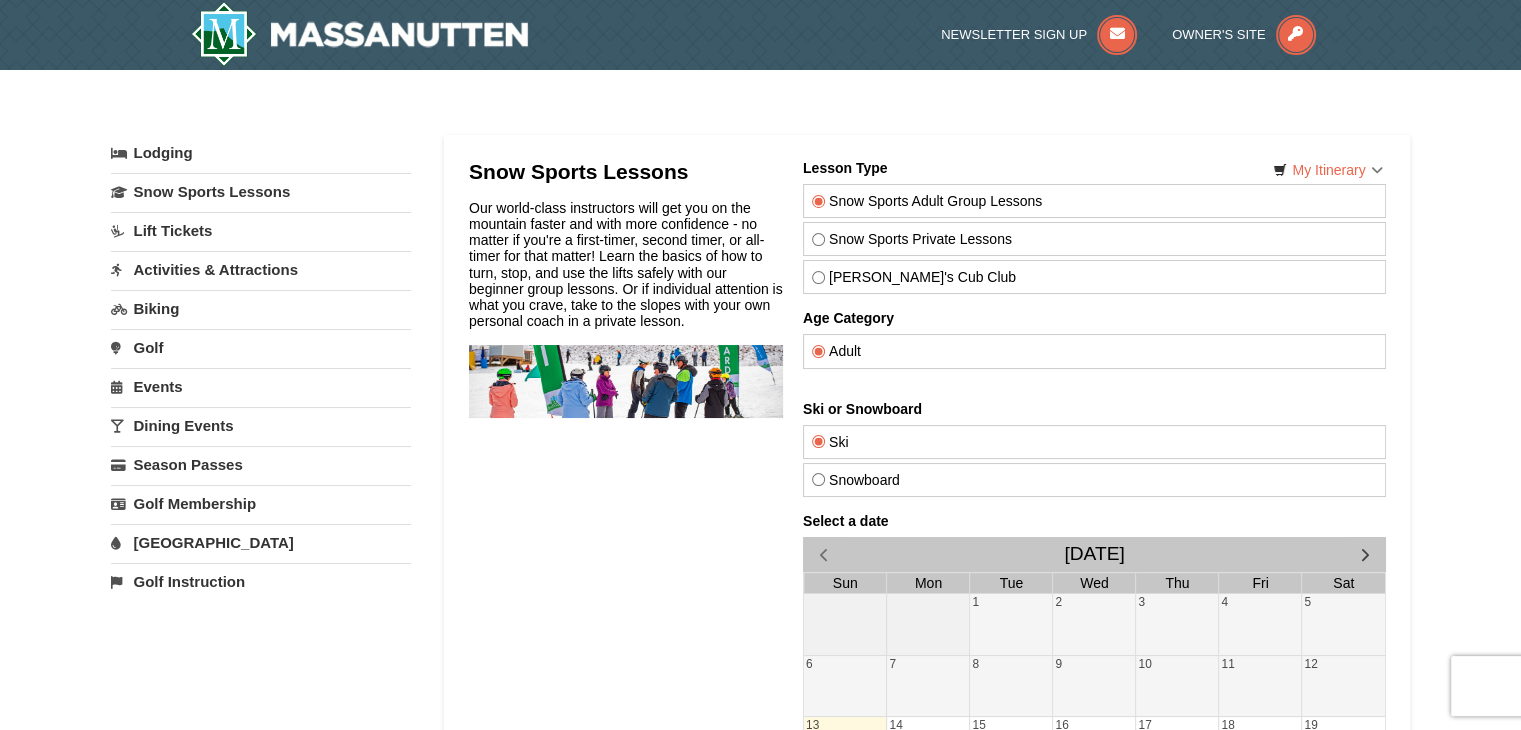 click on "×
Categories
My Itinerary
Questions?  1-540-289-9441
Lodging
Arrival Please format dates MM/DD/YYYY Please format dates MM/DD/YYYY
07/13/2025
Departure Please format dates MM/DD/YYYY Please format dates MM/DD/YYYY
07/13/2025
Adults" at bounding box center [760, 594] 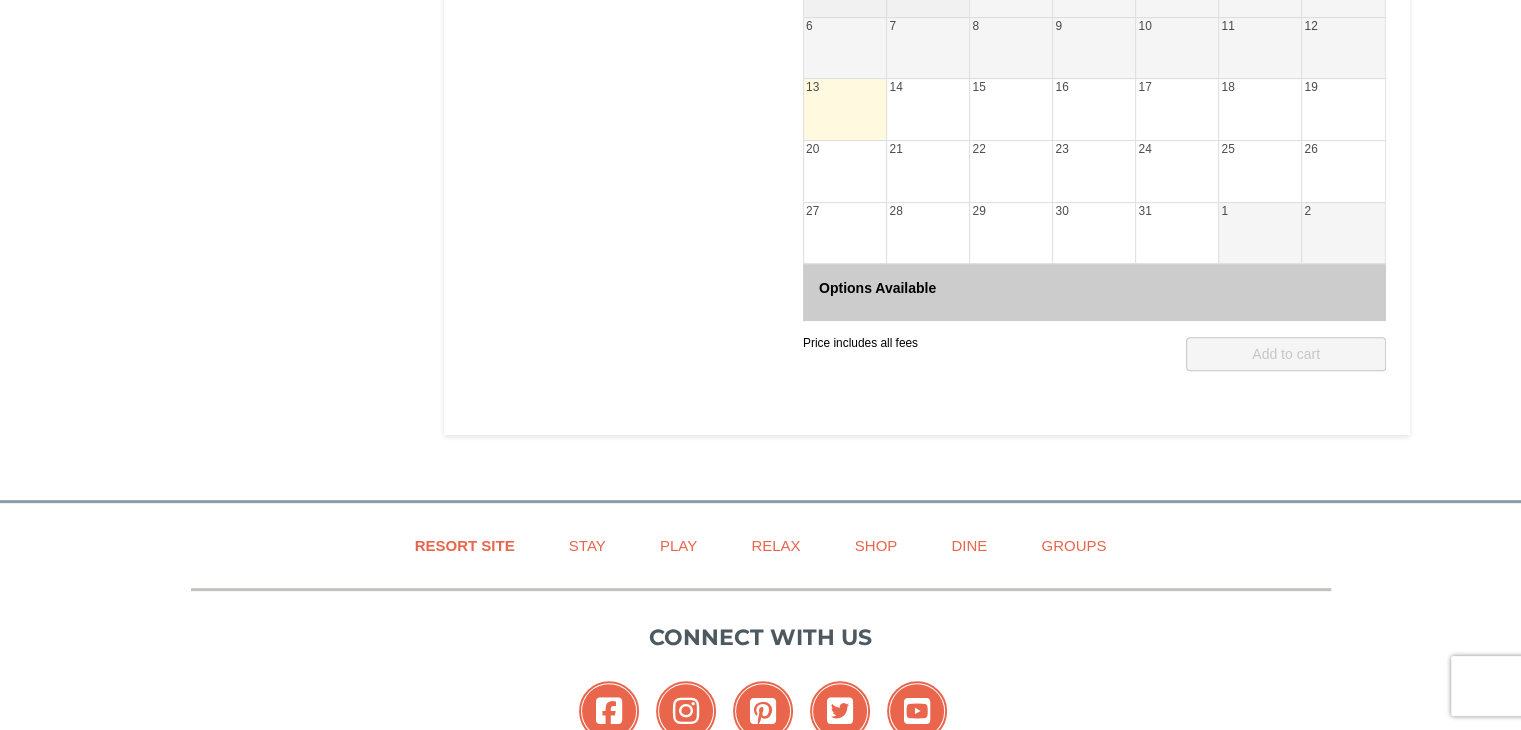 scroll, scrollTop: 0, scrollLeft: 0, axis: both 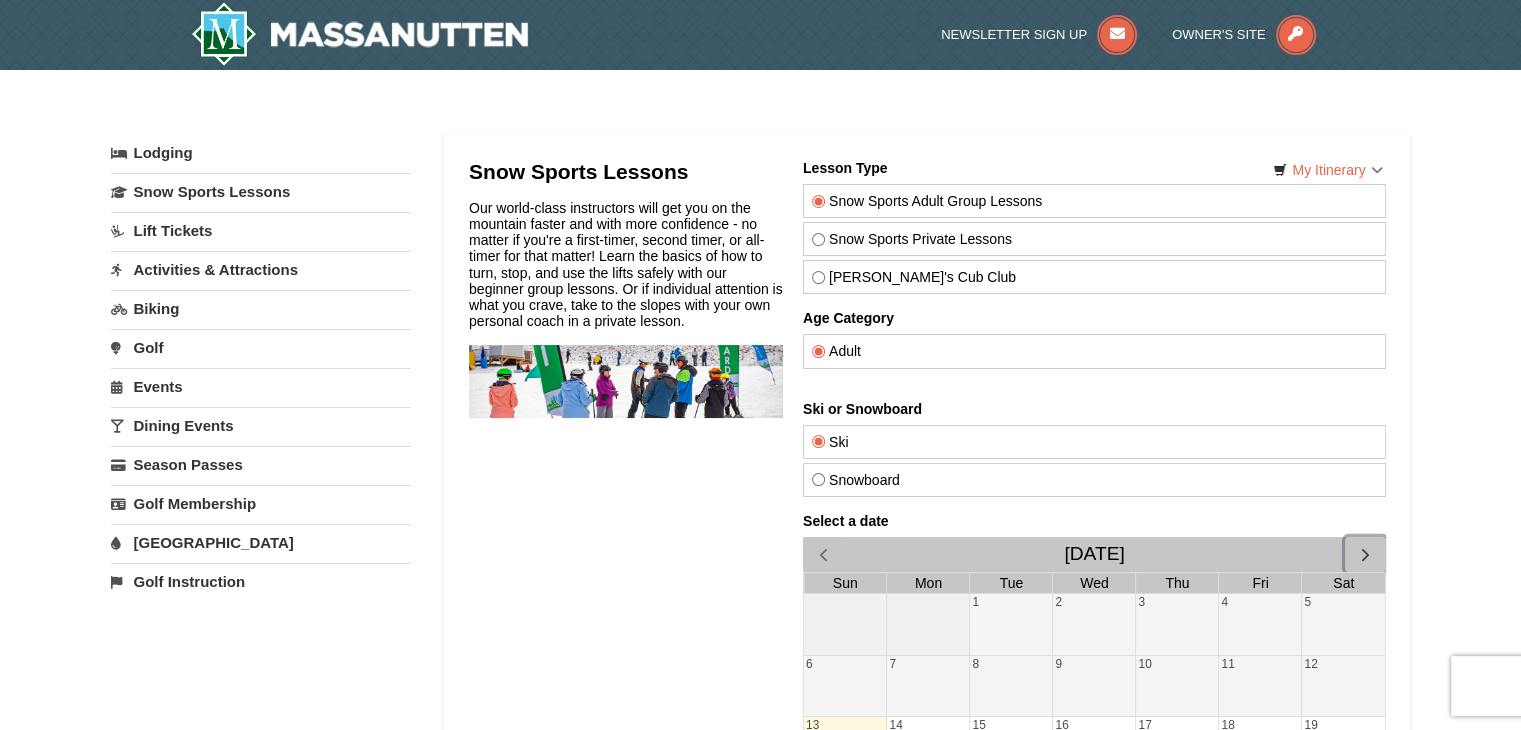 click at bounding box center (1364, 554) 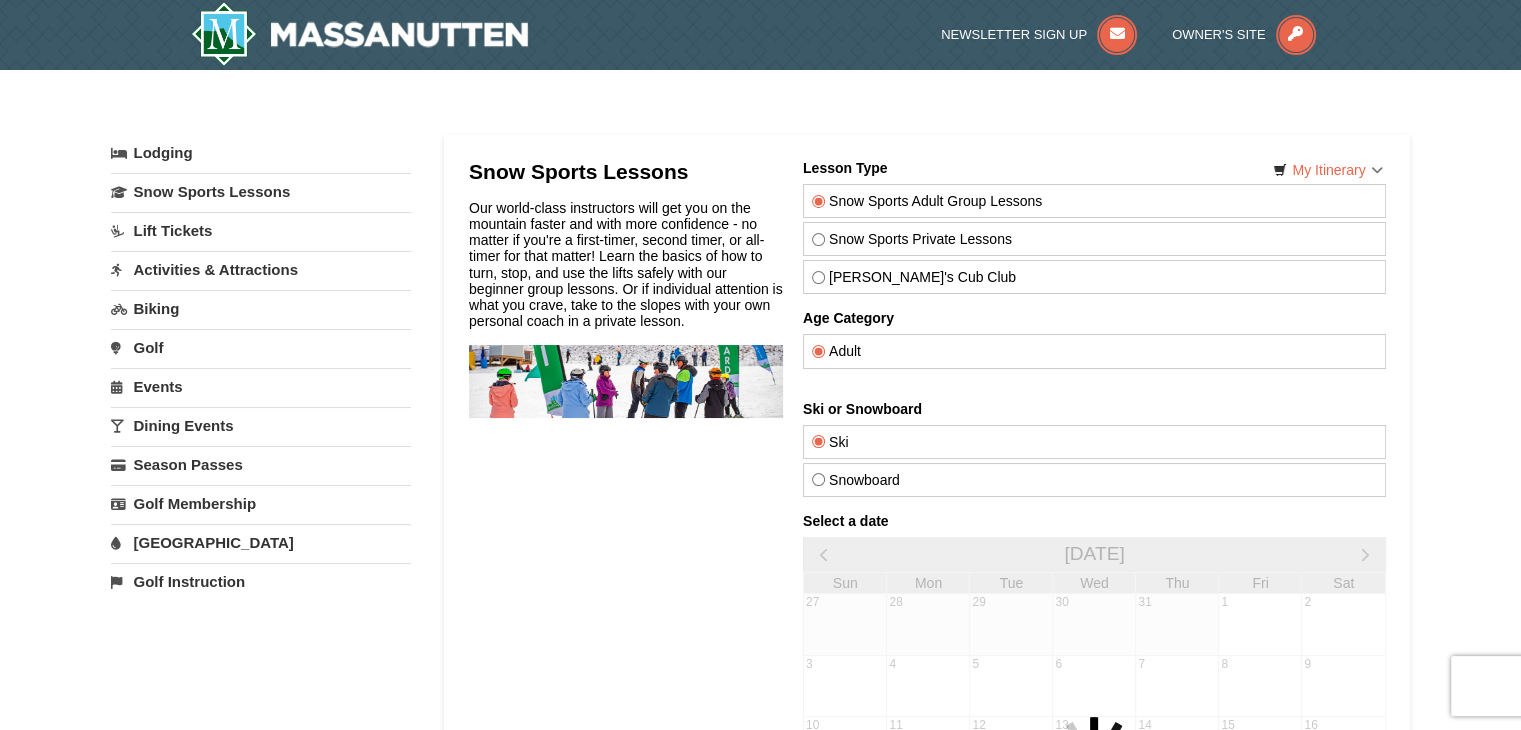 click at bounding box center [1093, 766] 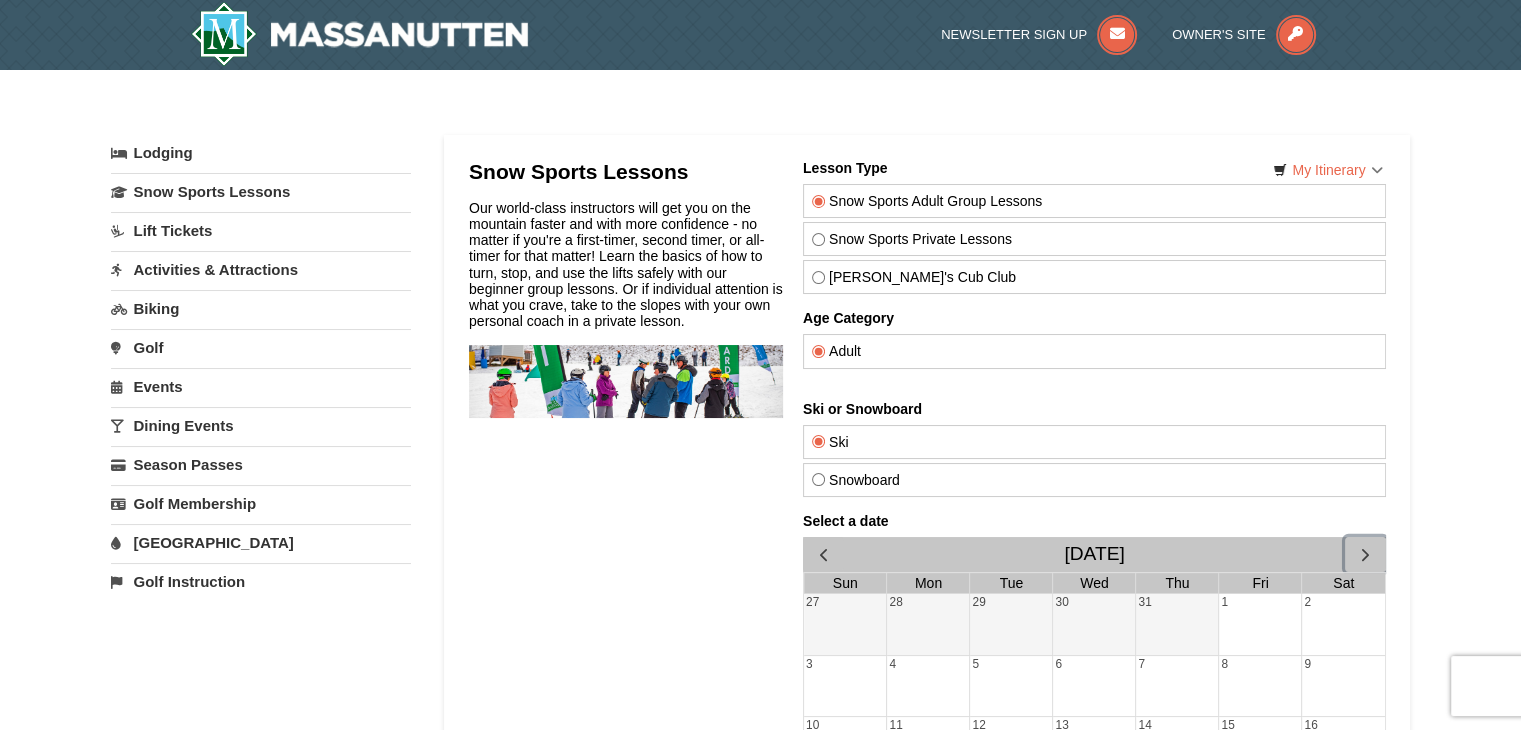click at bounding box center (1364, 554) 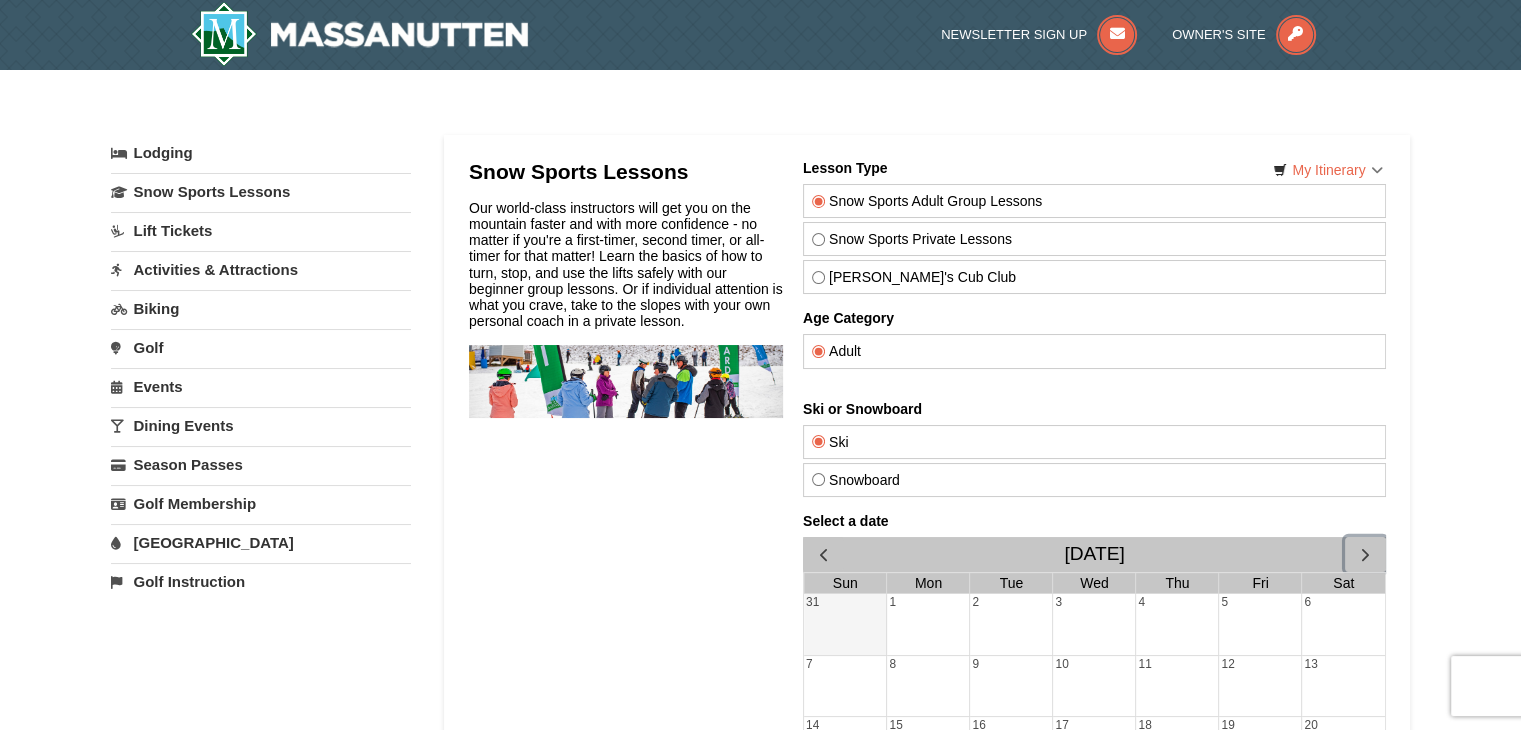 click at bounding box center (1364, 554) 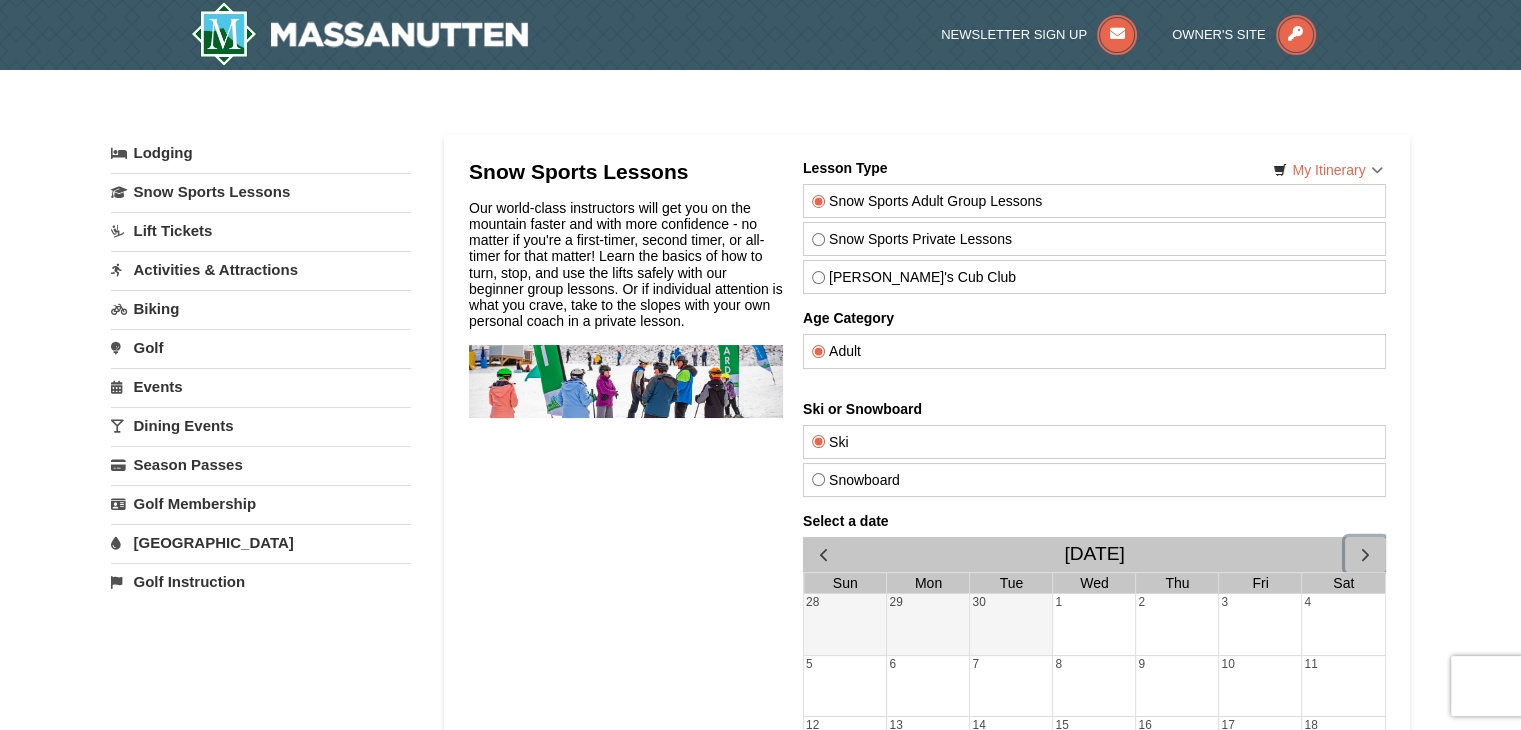 click at bounding box center (1364, 554) 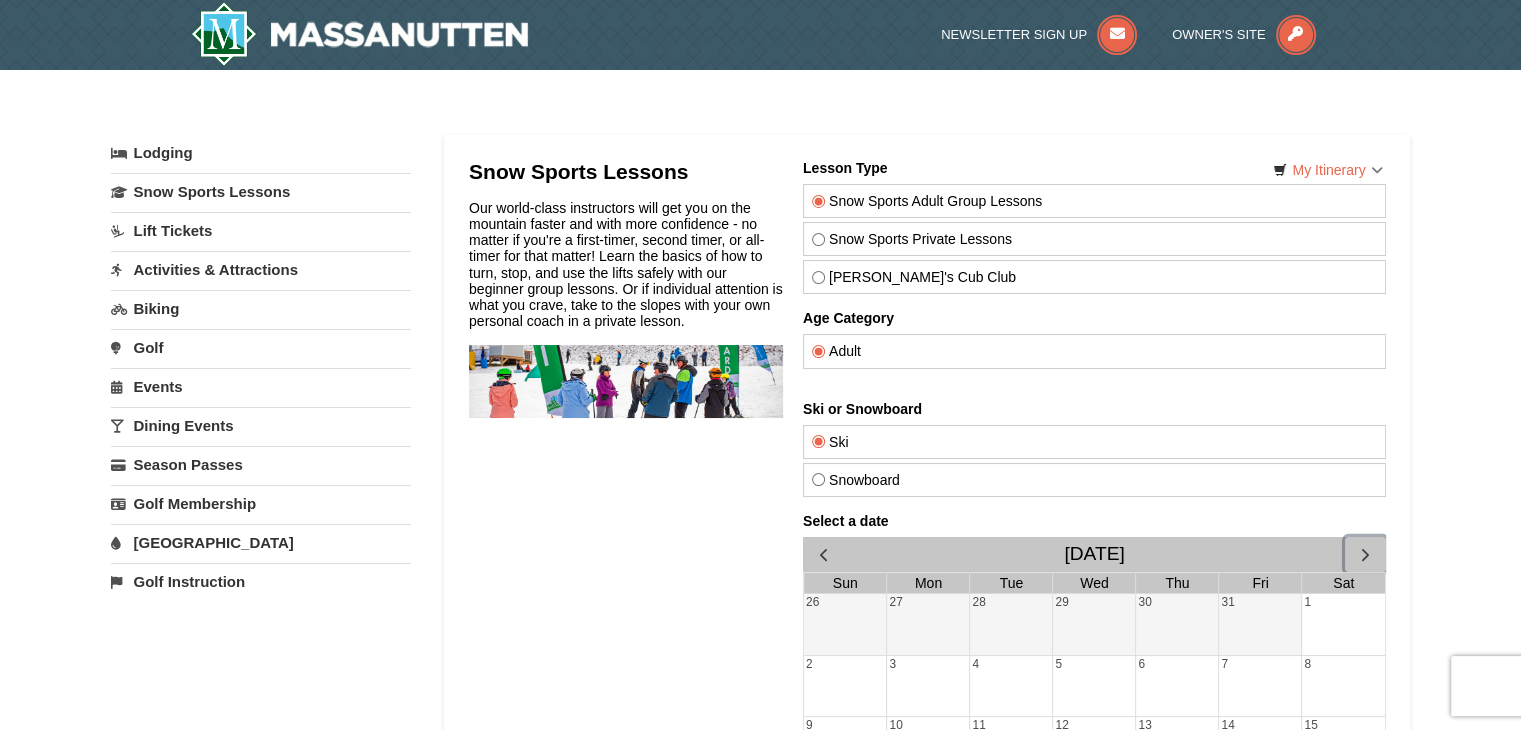 click at bounding box center (1364, 554) 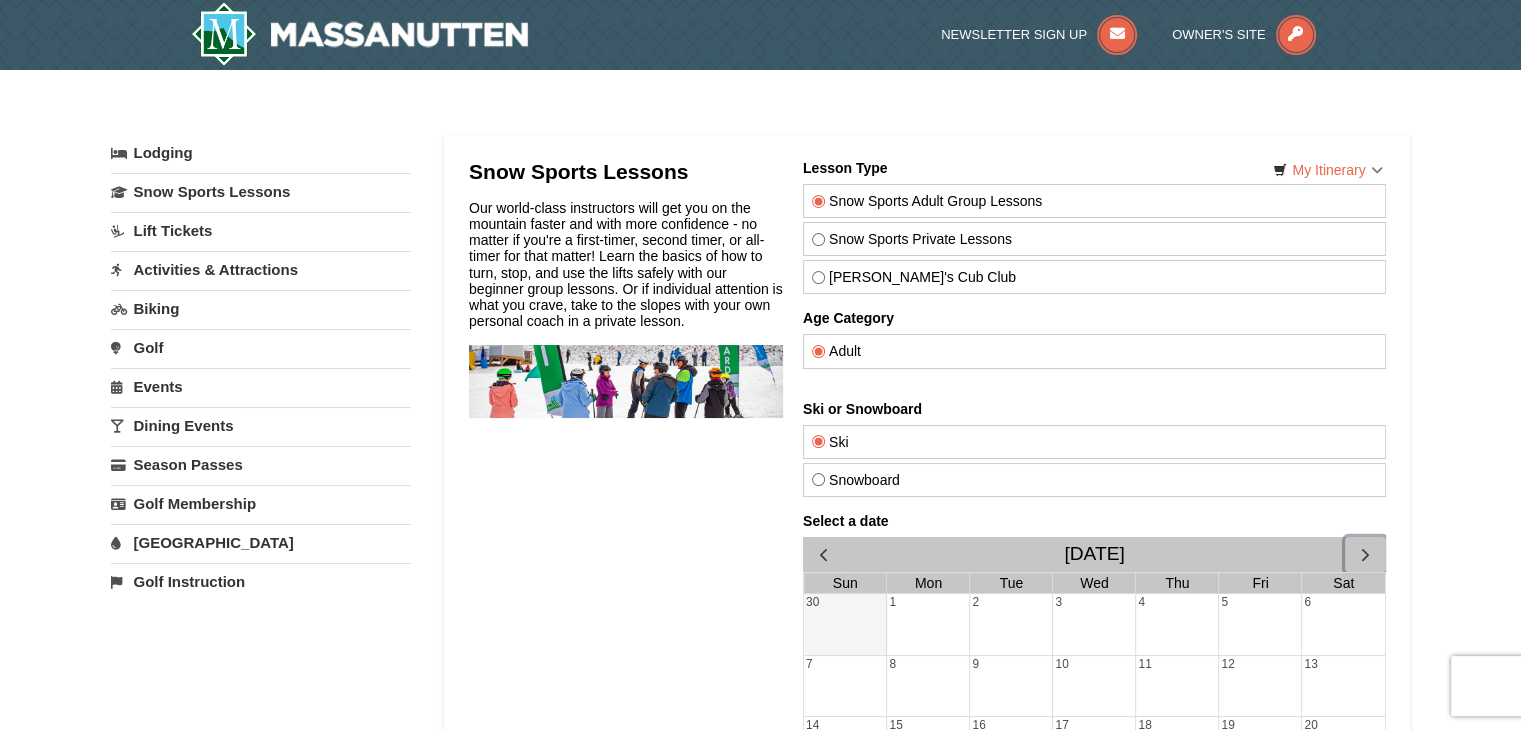 scroll, scrollTop: 638, scrollLeft: 0, axis: vertical 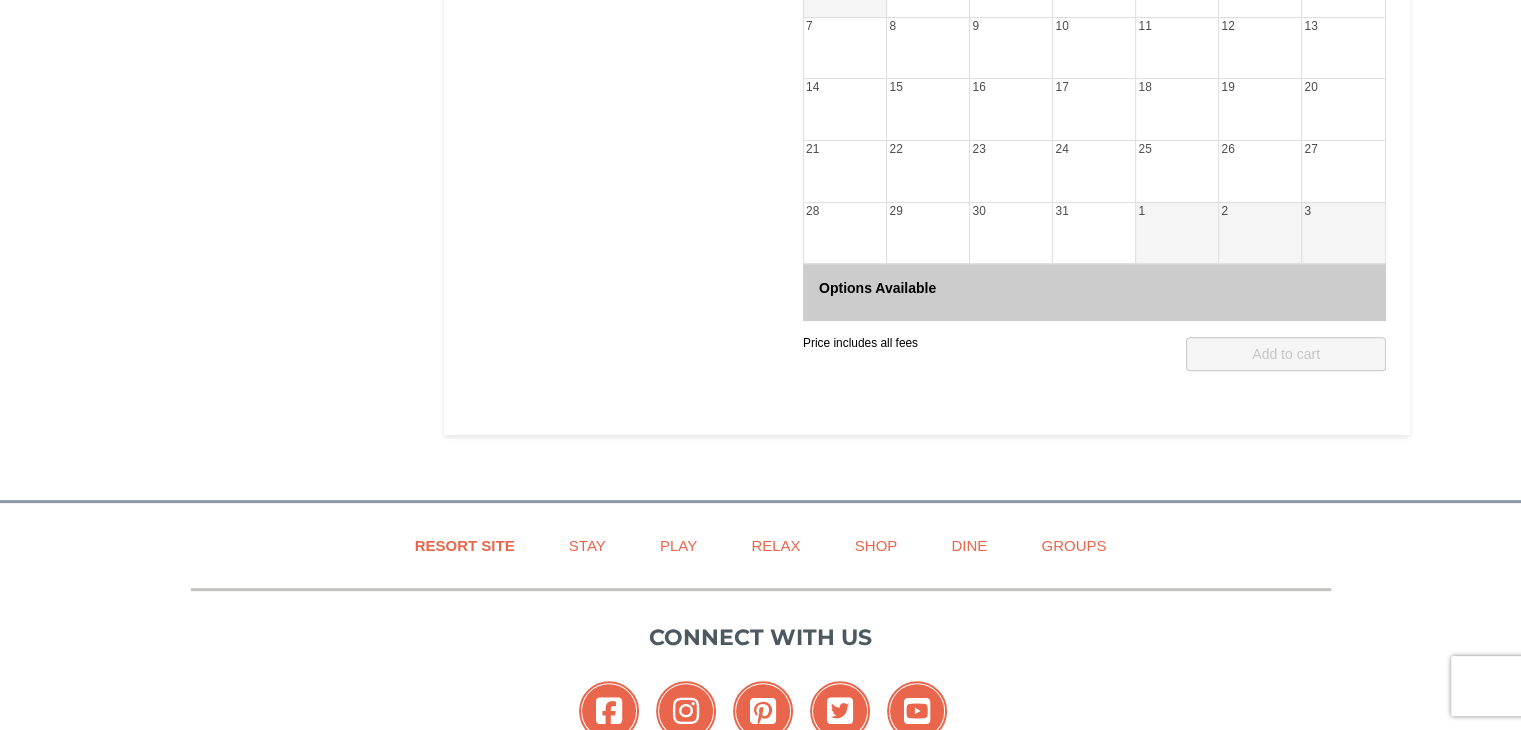 click on "28" at bounding box center (844, 233) 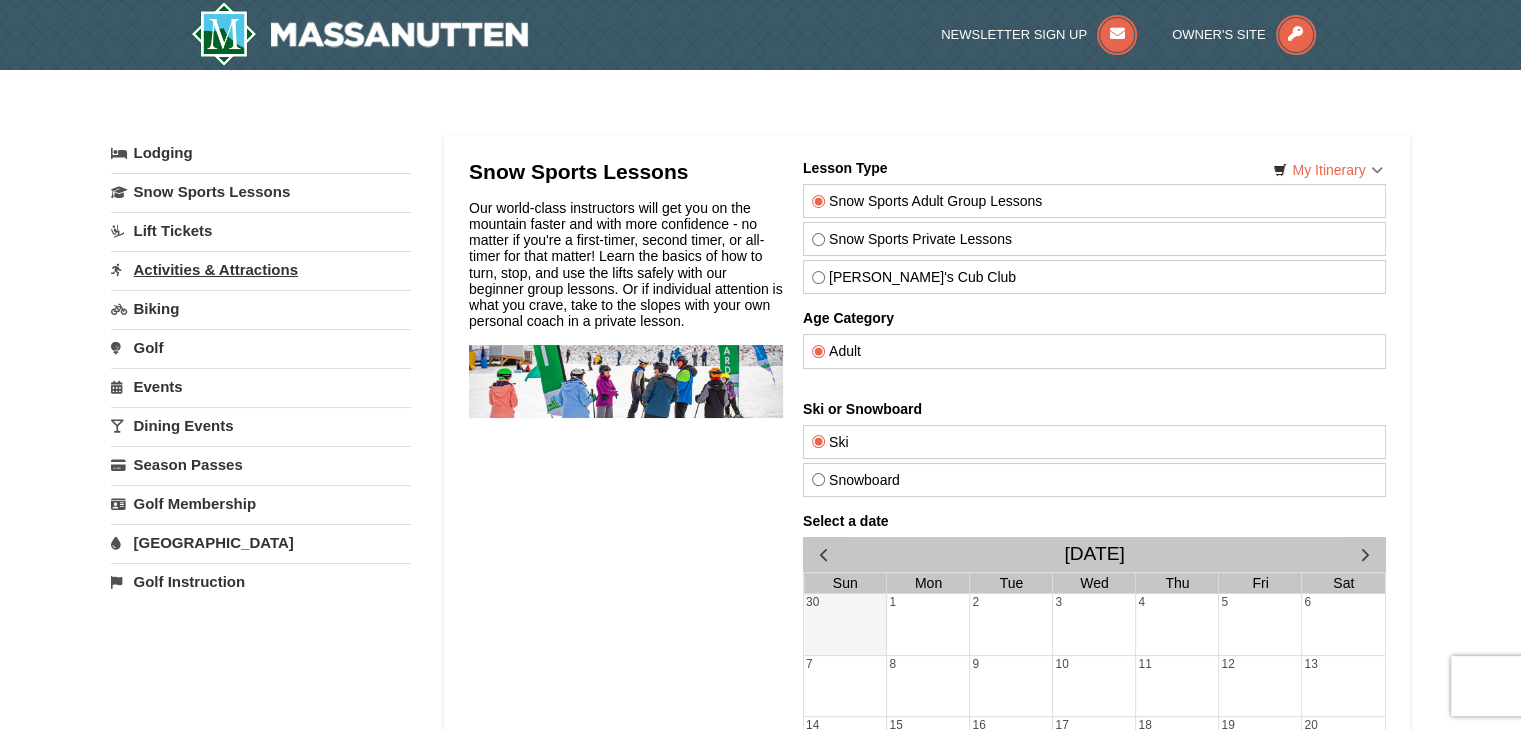 click on "Activities & Attractions" at bounding box center (261, 269) 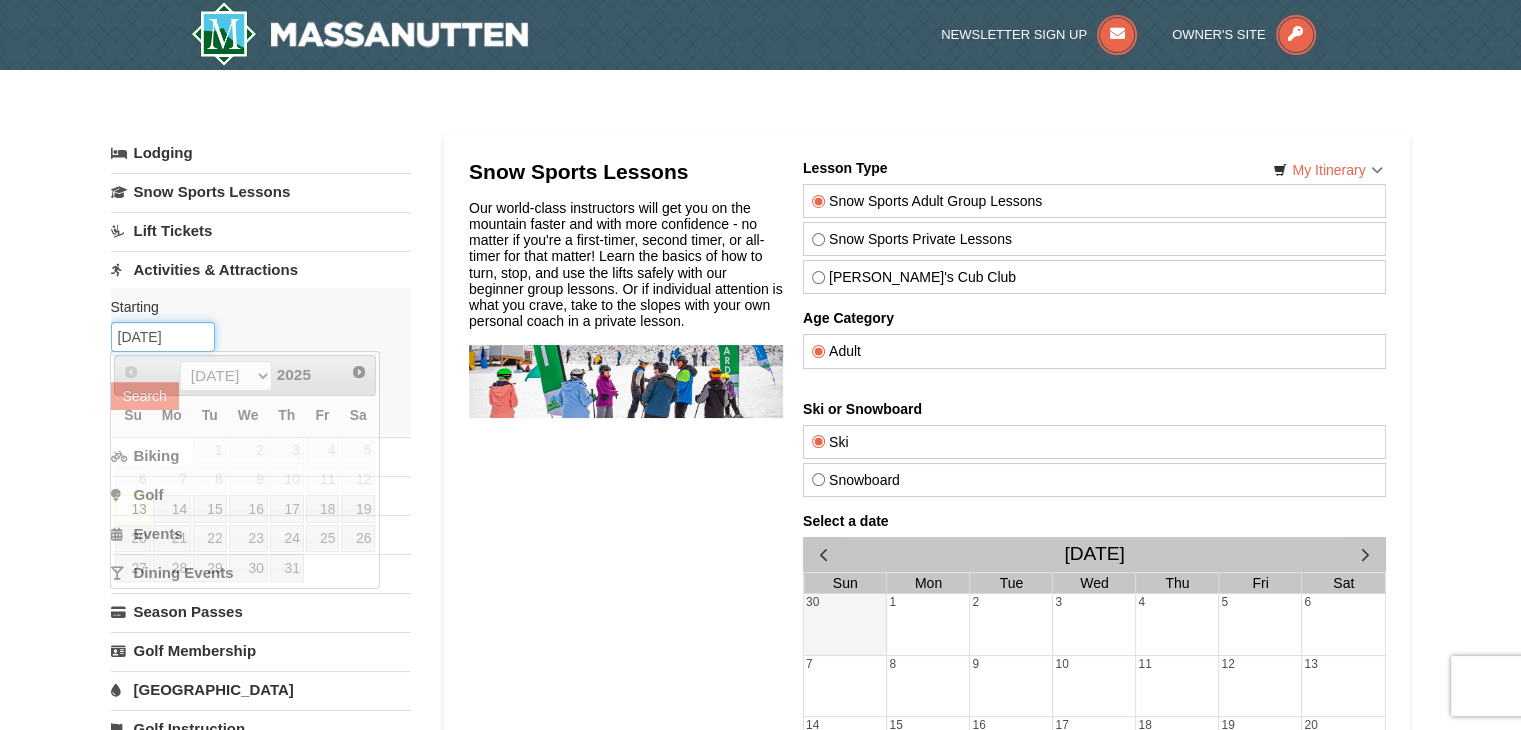 click on "07/13/2025" at bounding box center (163, 337) 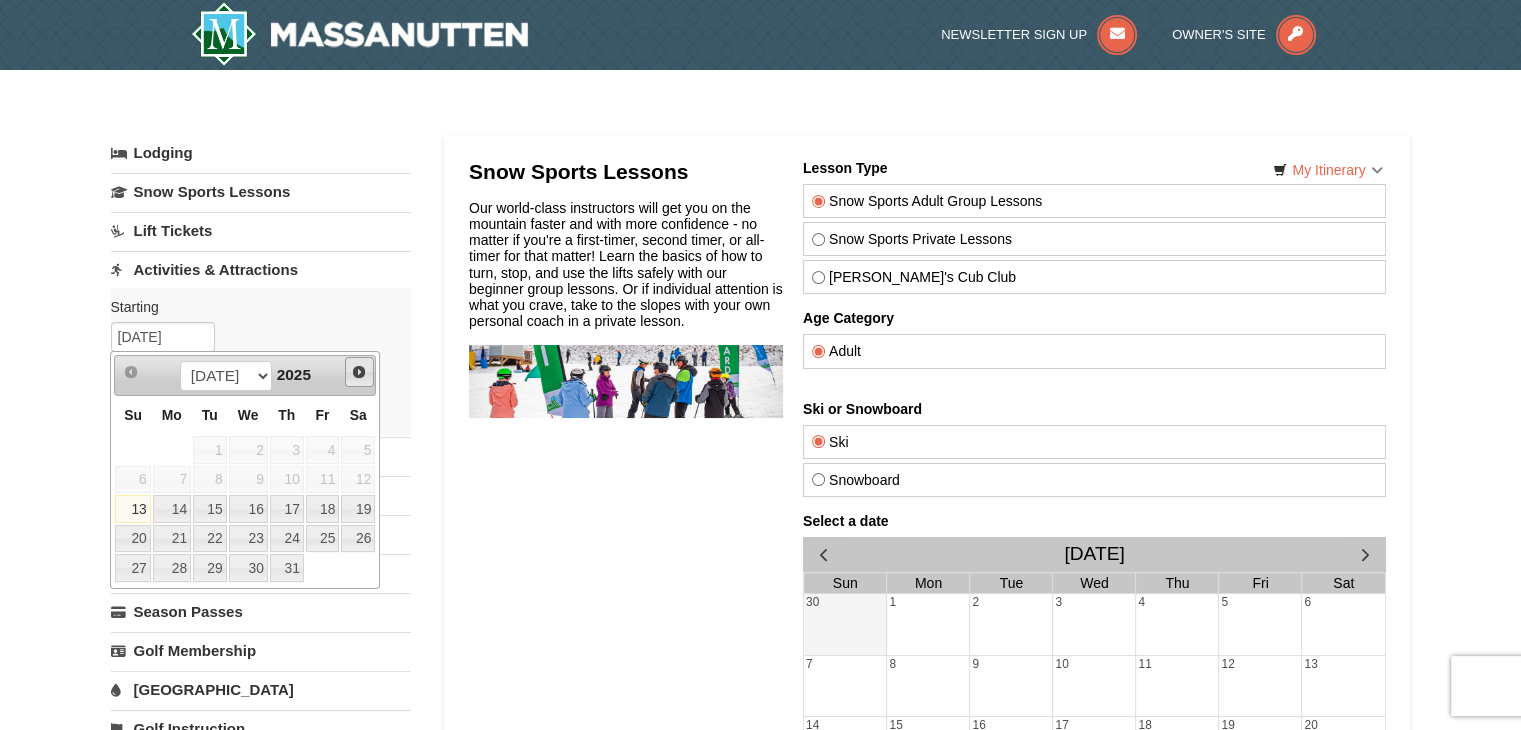 click on "Next" at bounding box center [359, 372] 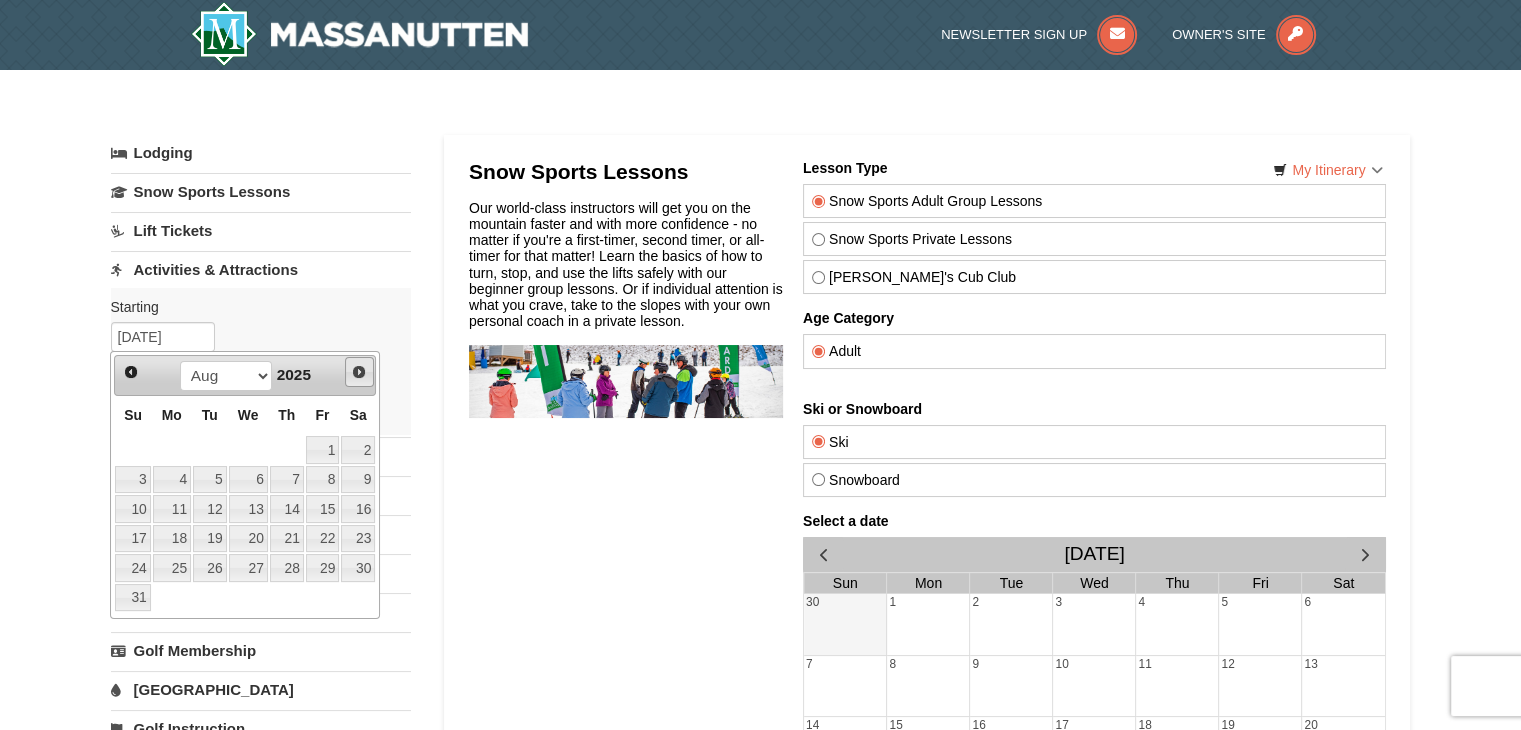 click on "Next" at bounding box center (359, 372) 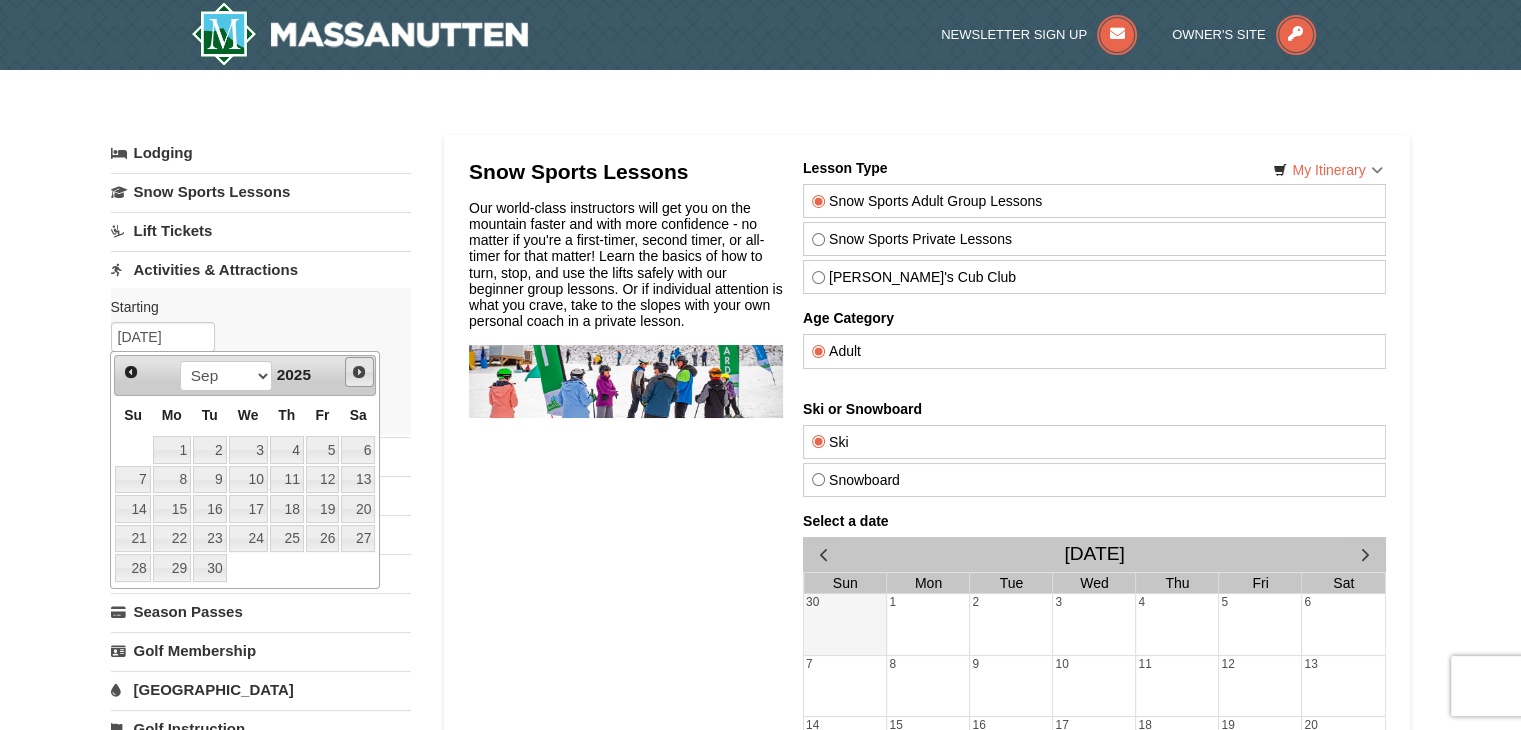 click on "Next" at bounding box center [359, 372] 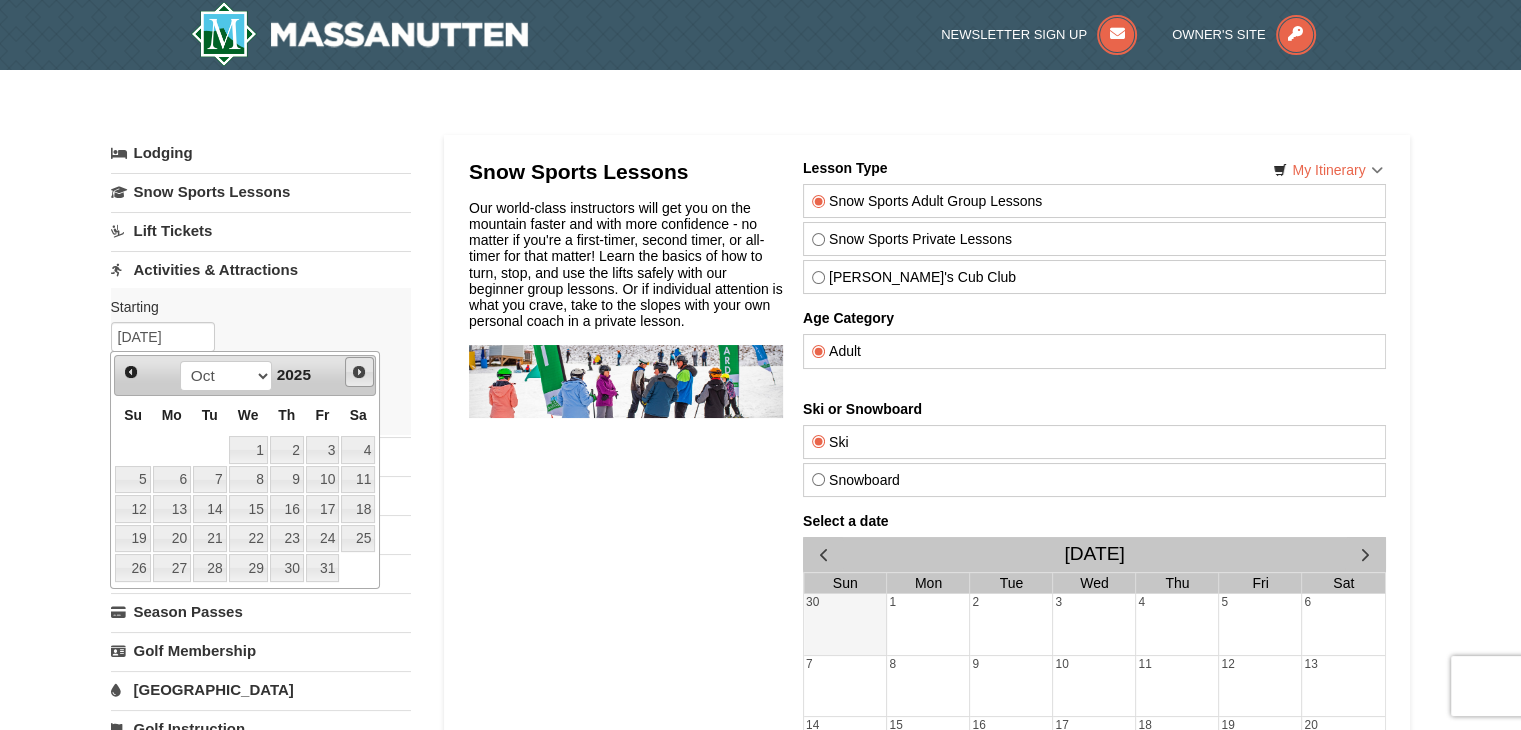 click on "Next" at bounding box center [359, 372] 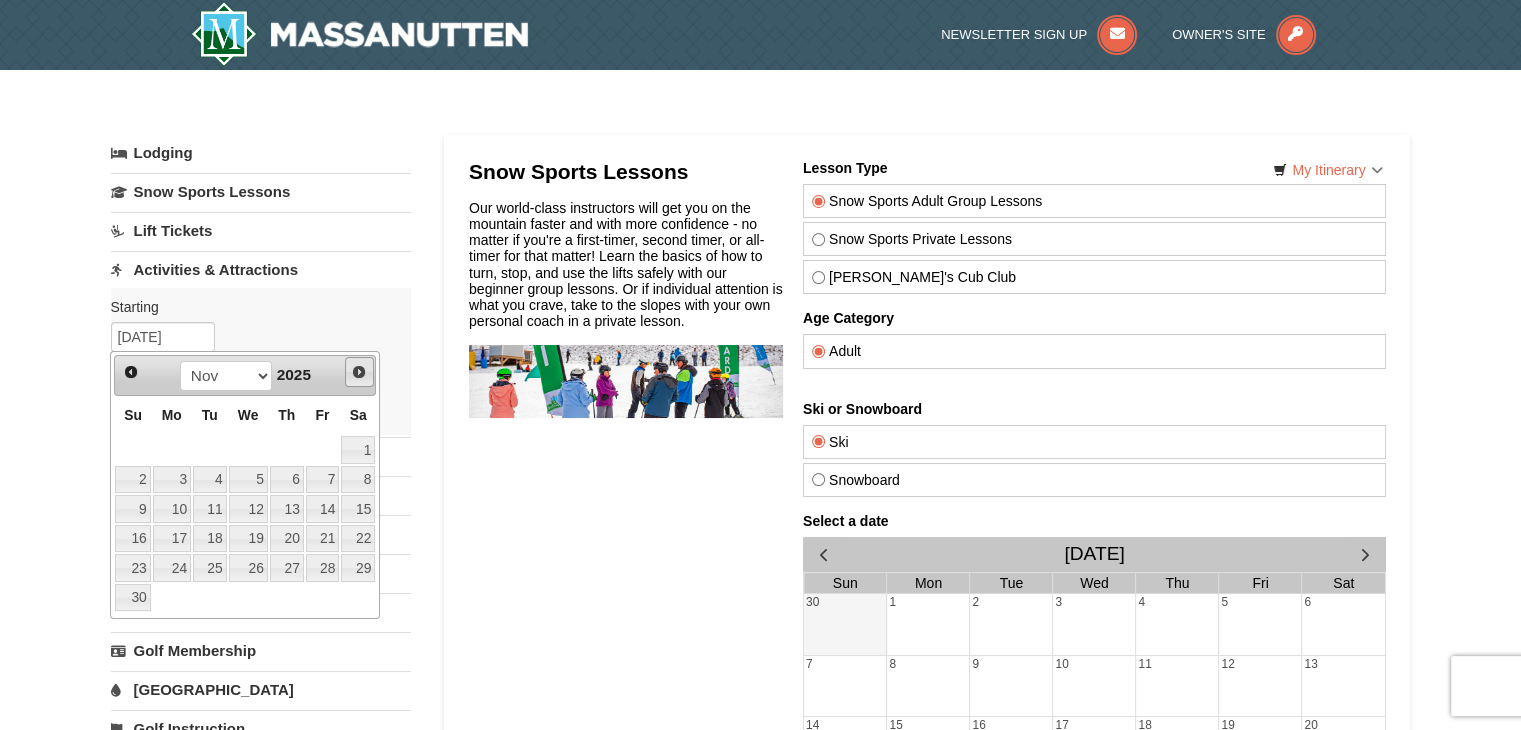 click on "Next" at bounding box center [359, 372] 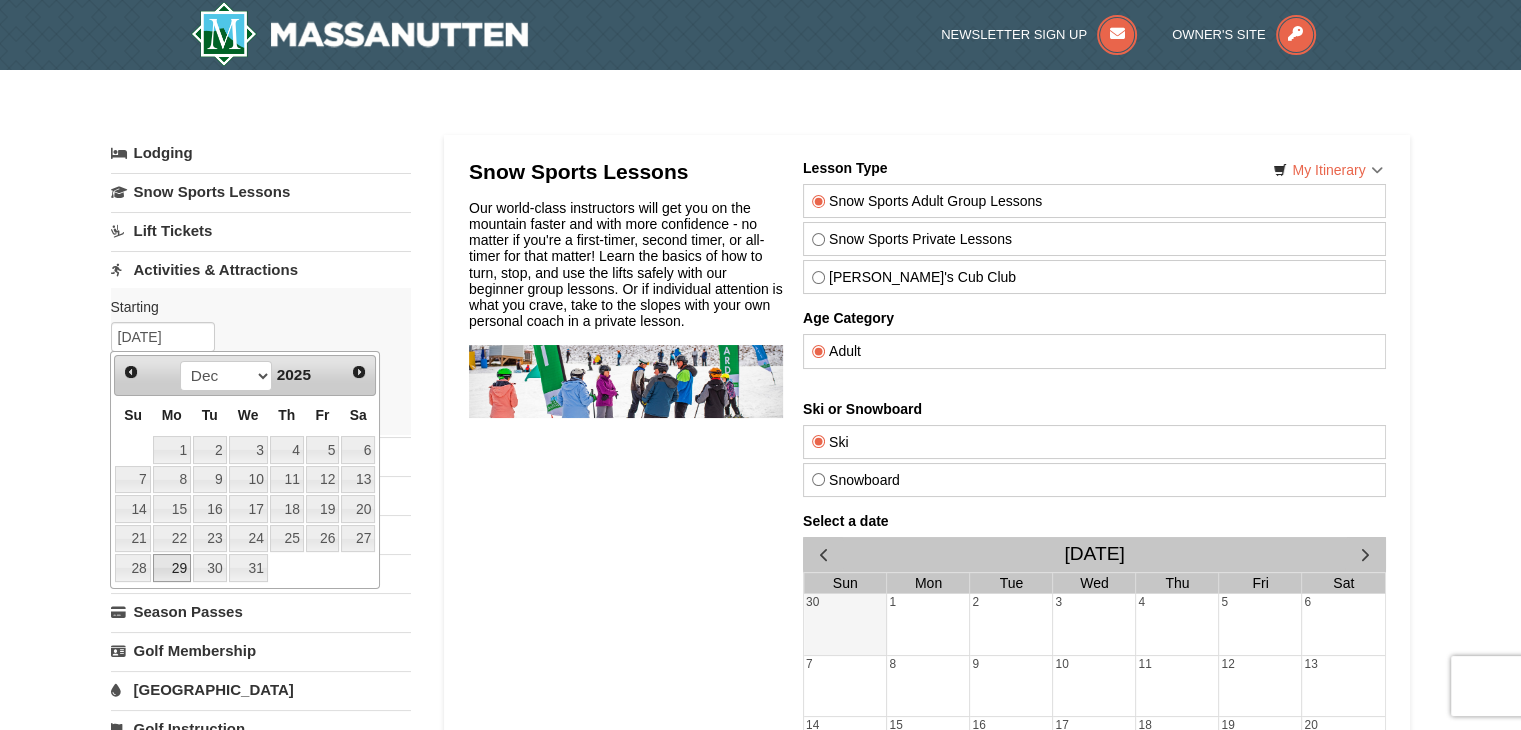 click on "29" at bounding box center (172, 568) 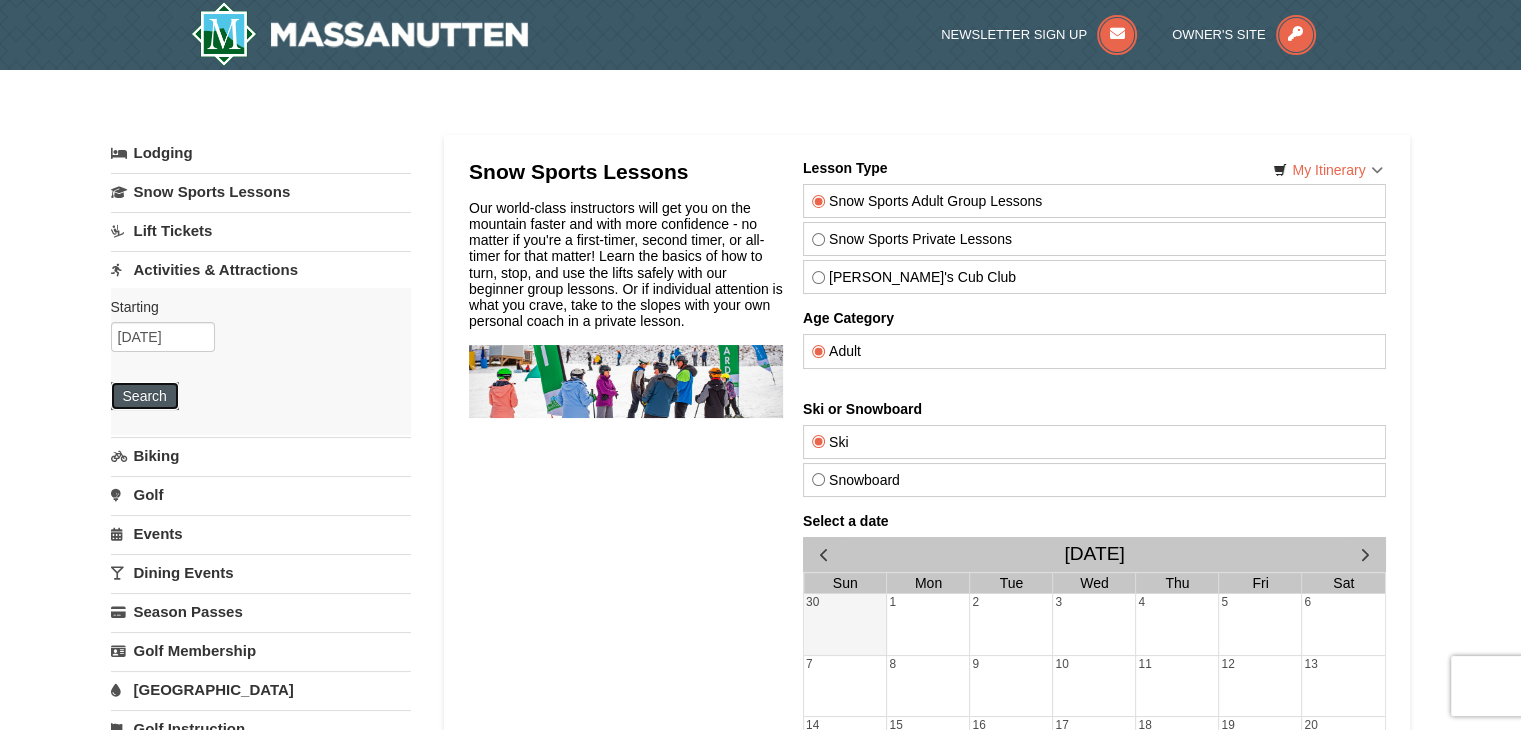 click on "Search" at bounding box center (145, 396) 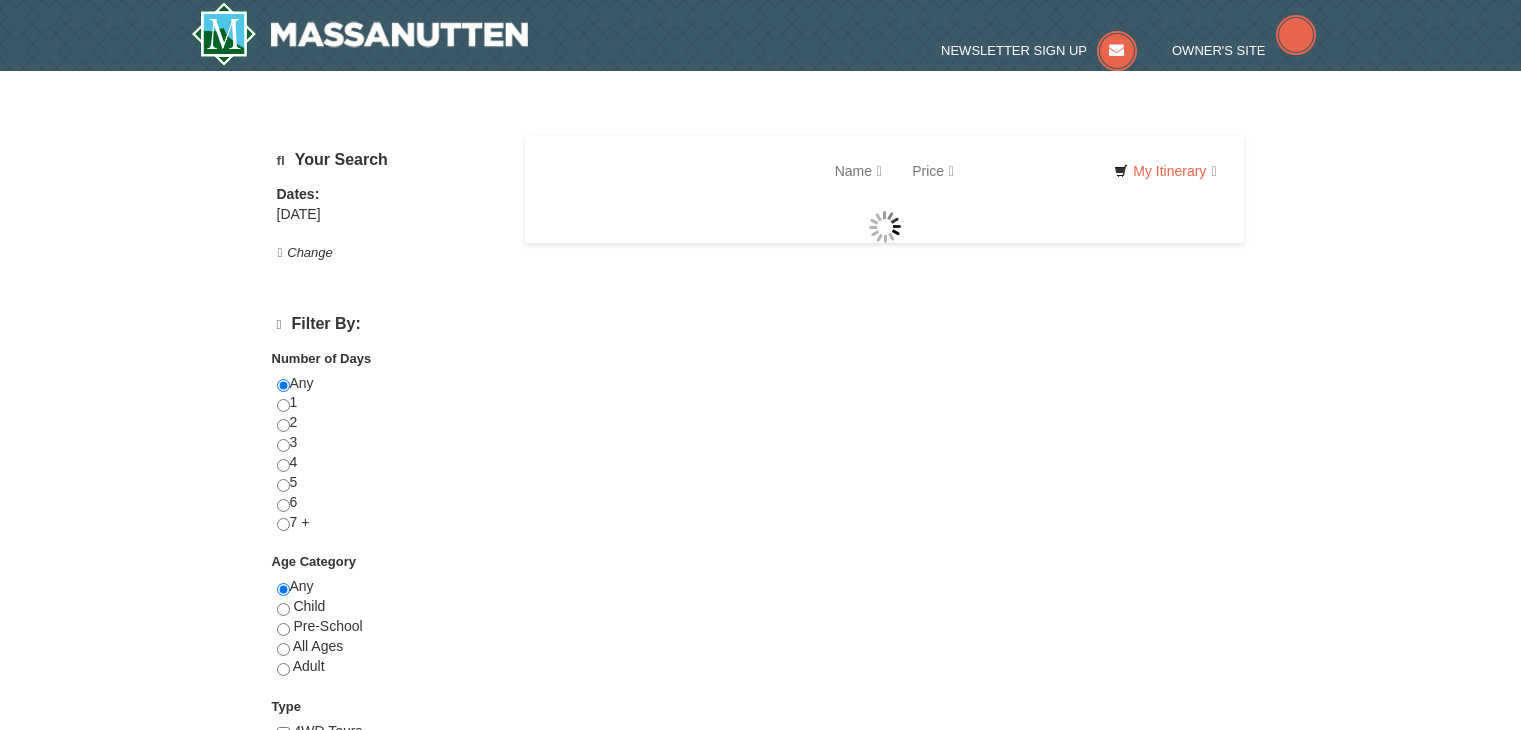 scroll, scrollTop: 0, scrollLeft: 0, axis: both 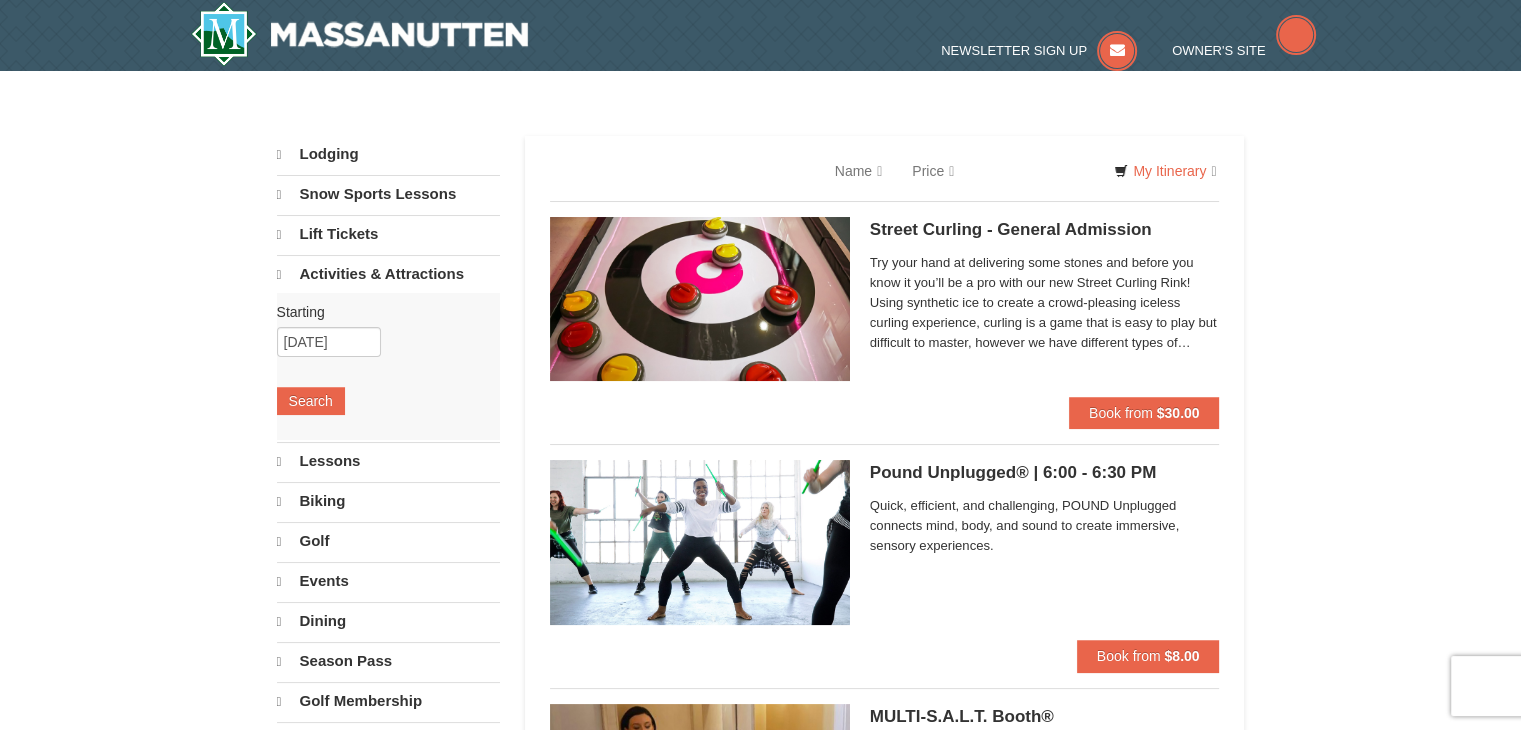 select on "7" 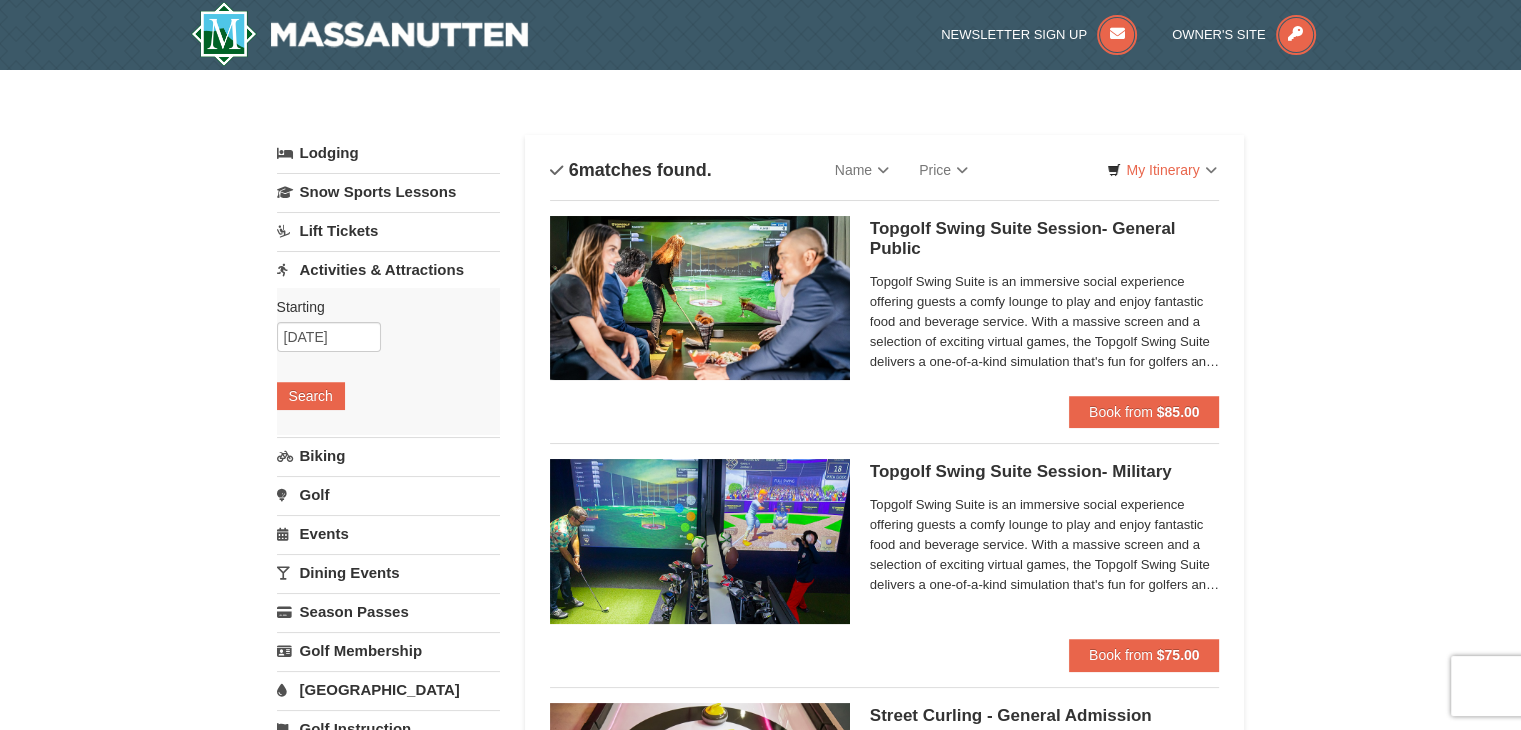 click on "×
Categories
List
Filter
My Itinerary
Questions?  [PHONE_NUMBER]
Lodging
Arrival Please format dates MM/DD/YYYY Please format dates MM/DD/YYYY
[DATE]
Departure Please format dates MM/DD/YYYY Please format dates MM/DD/YYYY
[DATE]
2 0" at bounding box center (760, 892) 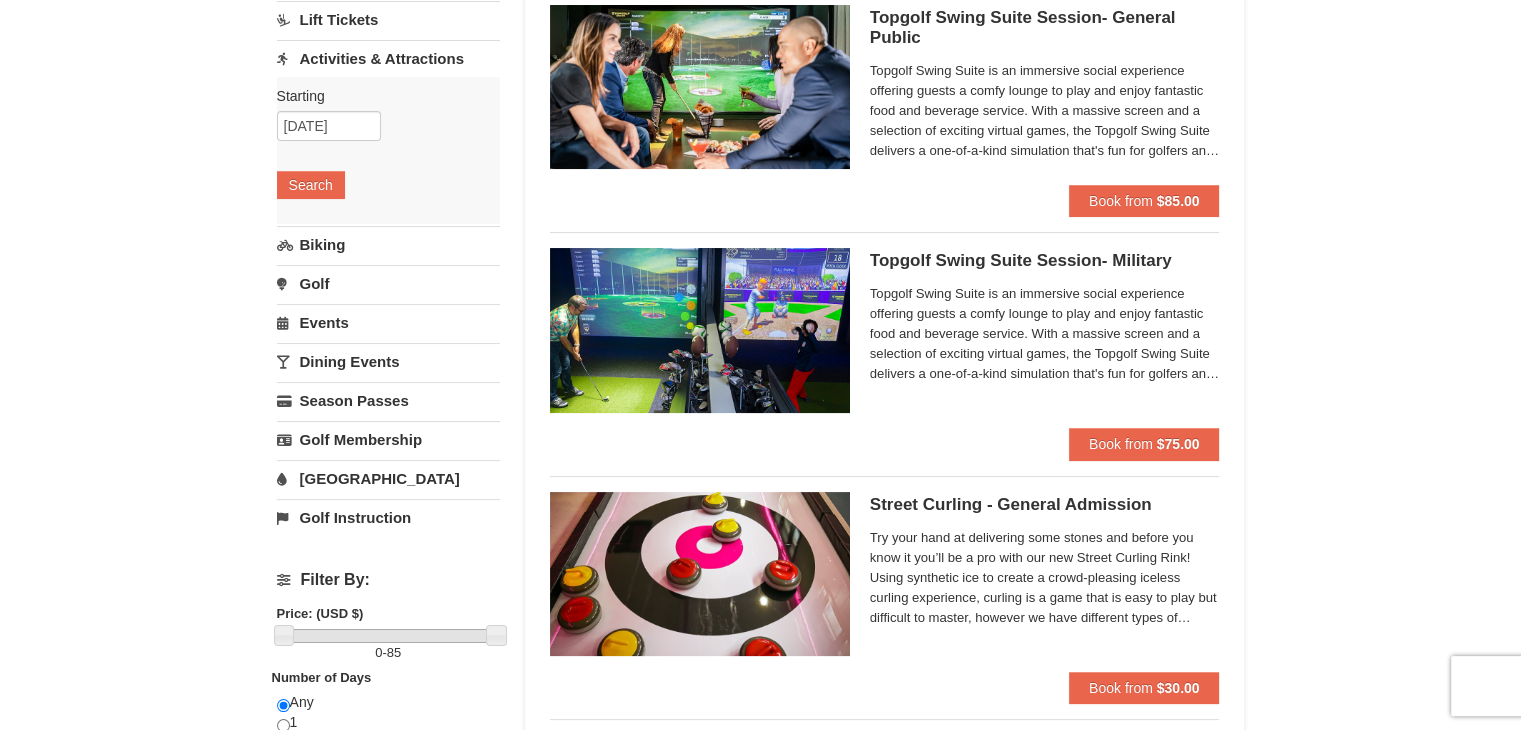 scroll, scrollTop: 200, scrollLeft: 0, axis: vertical 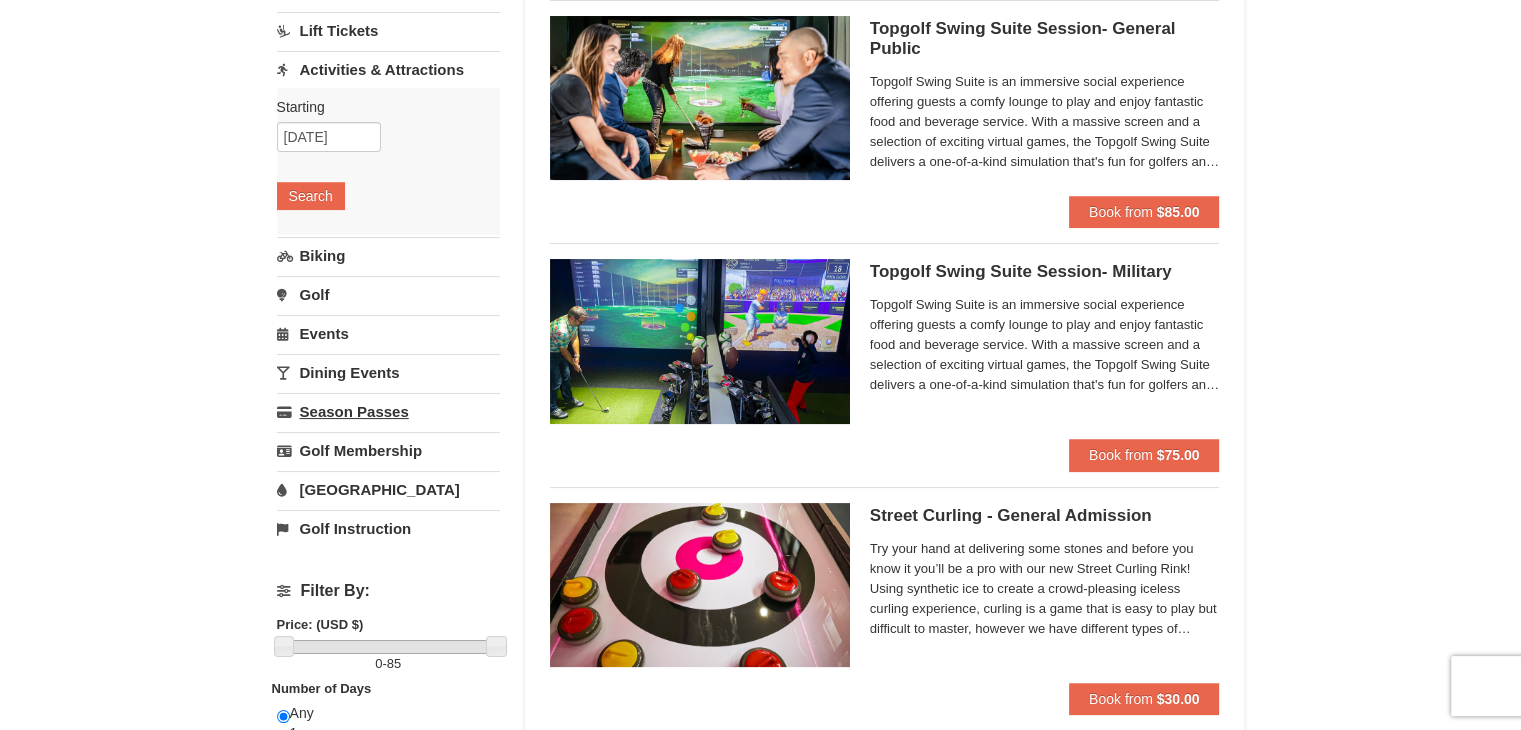 click on "Season Passes" at bounding box center [388, 411] 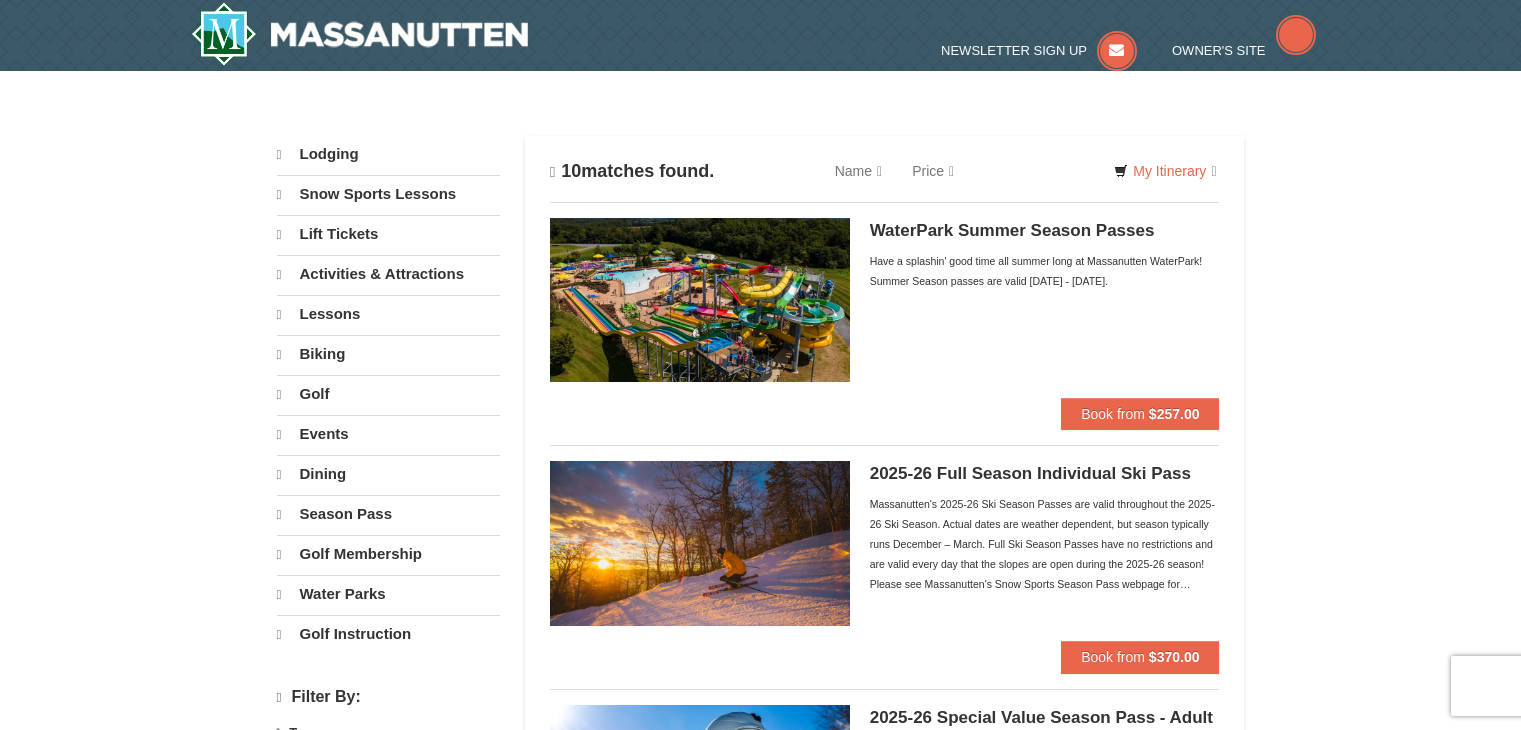scroll, scrollTop: 0, scrollLeft: 0, axis: both 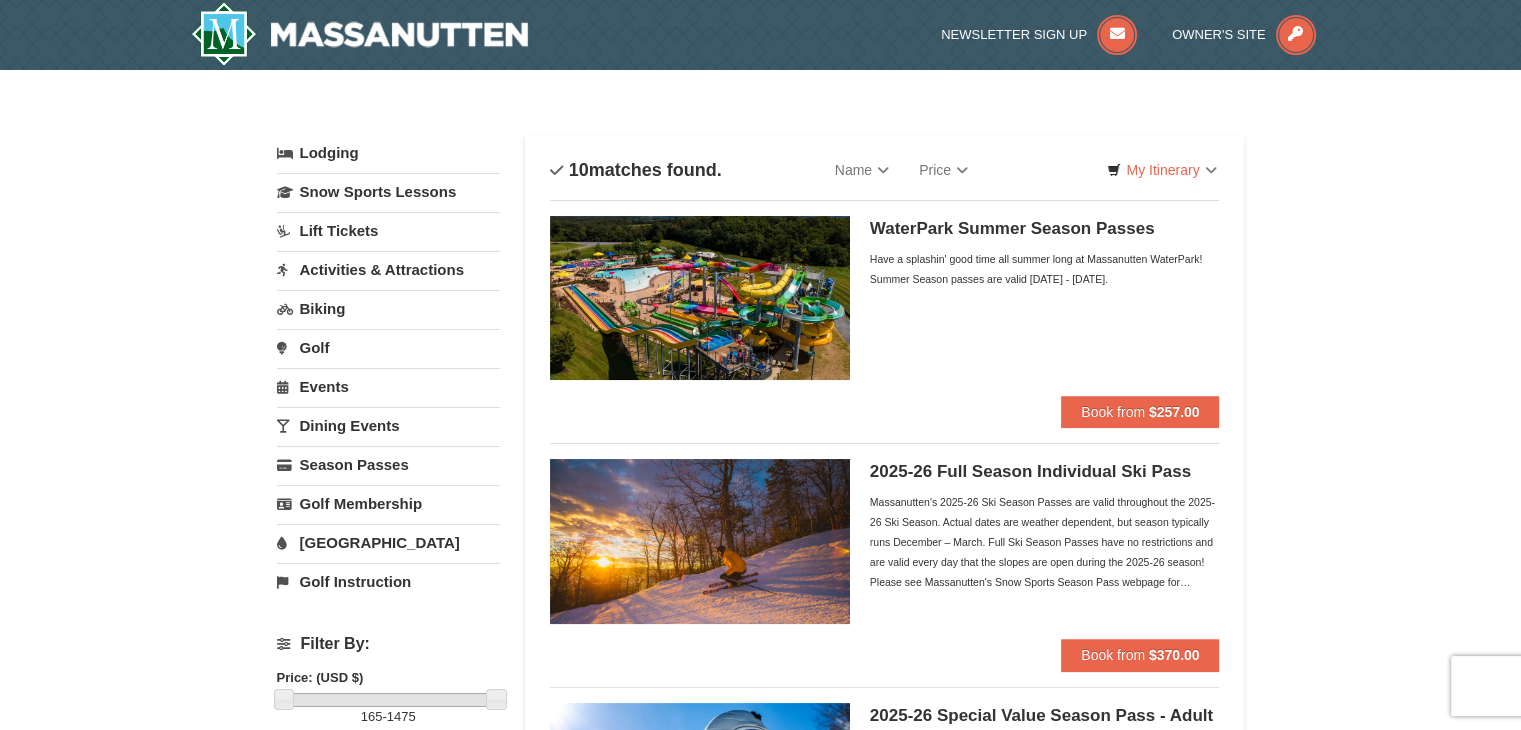click on "×
Categories
Filter
My Itinerary
Questions?  [PHONE_NUMBER]
Lodging
Arrival Please format dates MM/DD/YYYY Please format dates MM/DD/YYYY
[DATE]
Departure Please format dates MM/DD/YYYY Please format dates MM/DD/YYYY
[DATE]
Adults 2 0 May" at bounding box center (760, 1379) 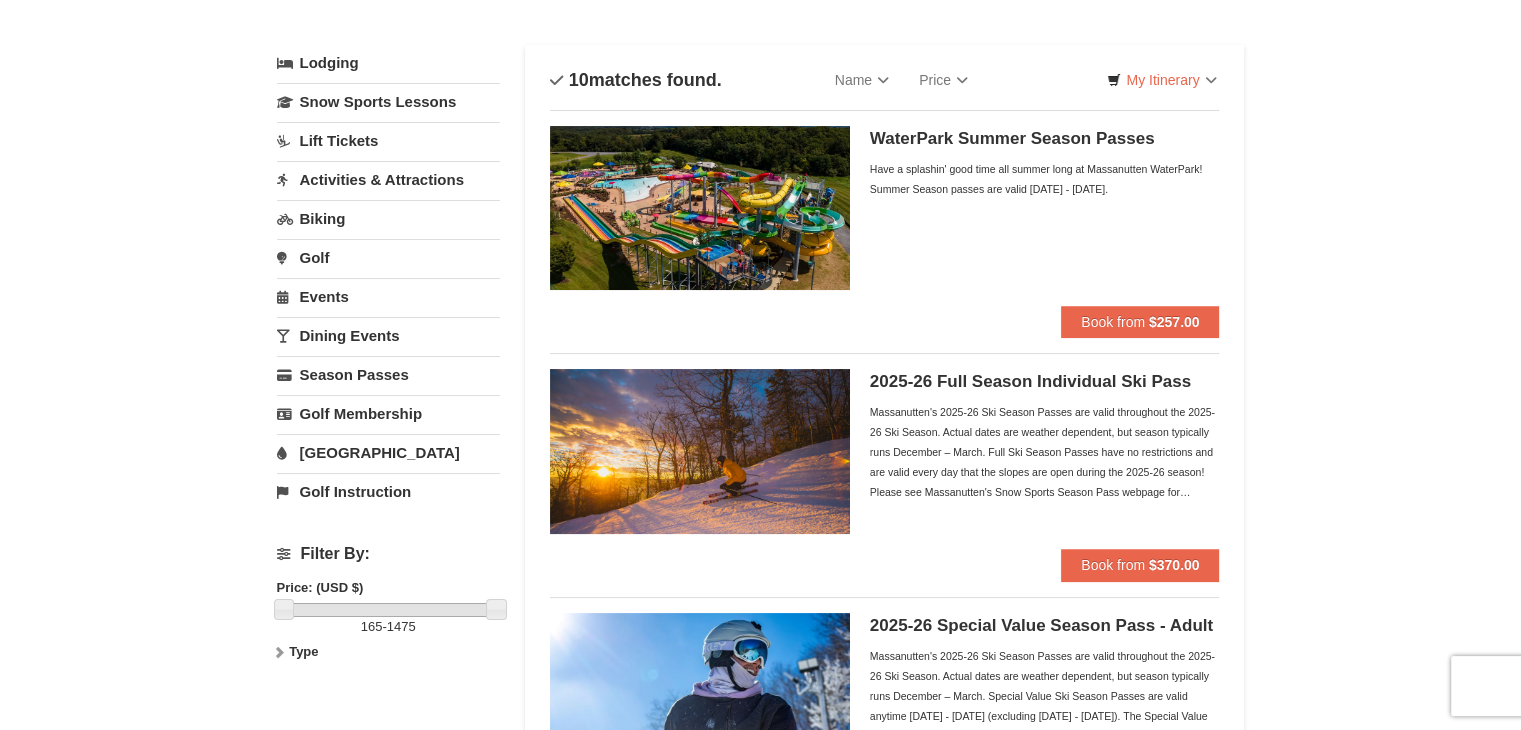 scroll, scrollTop: 0, scrollLeft: 0, axis: both 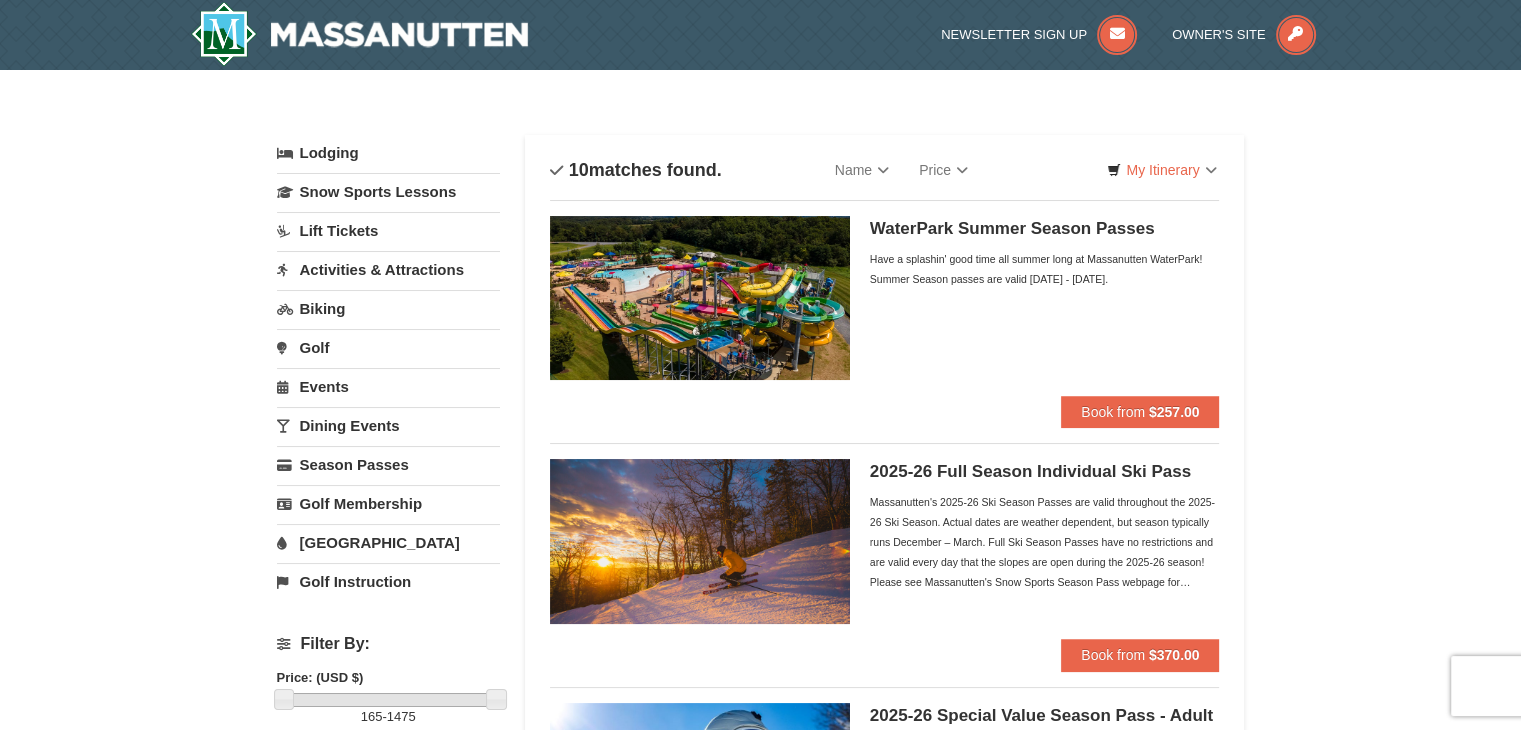 click on "[GEOGRAPHIC_DATA]" at bounding box center (388, 542) 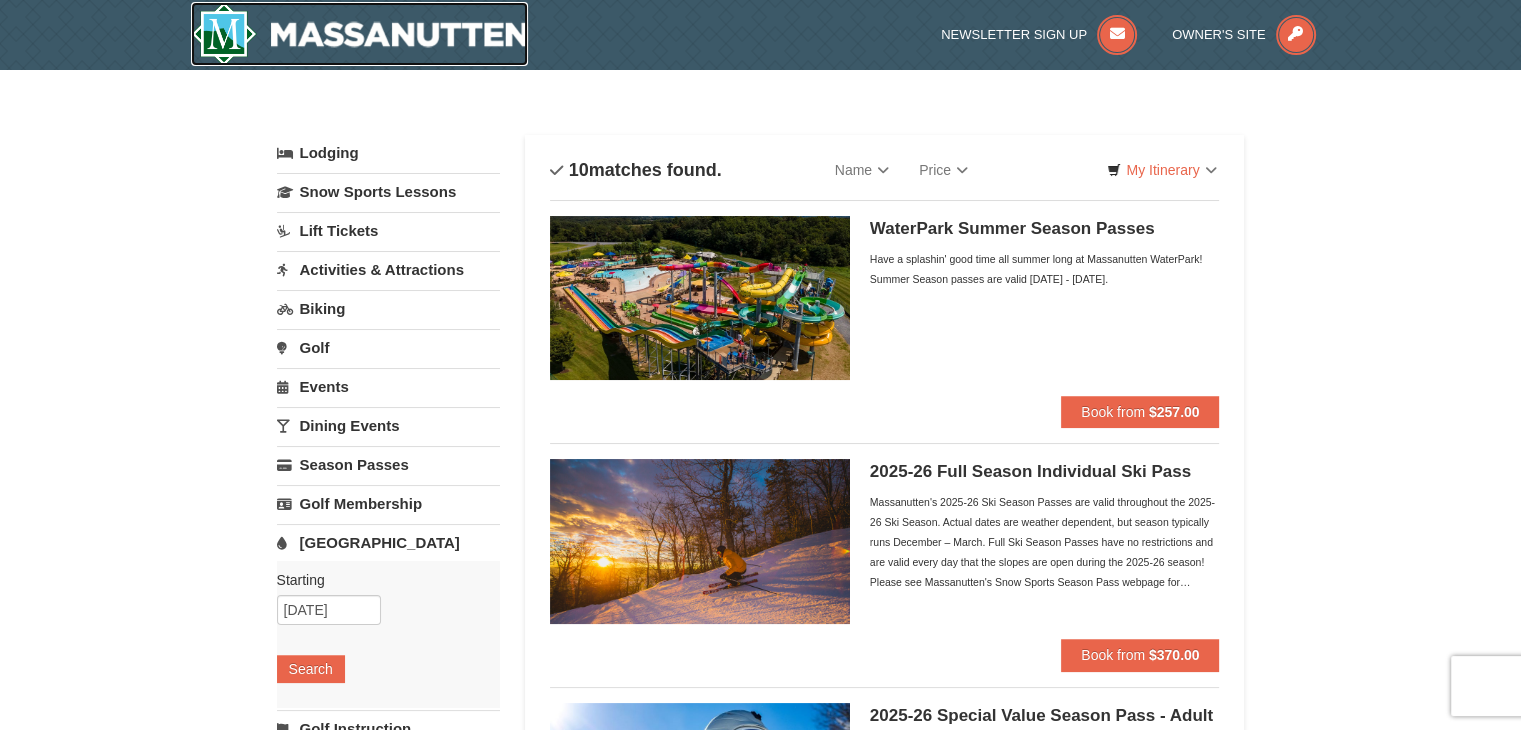 click at bounding box center [360, 34] 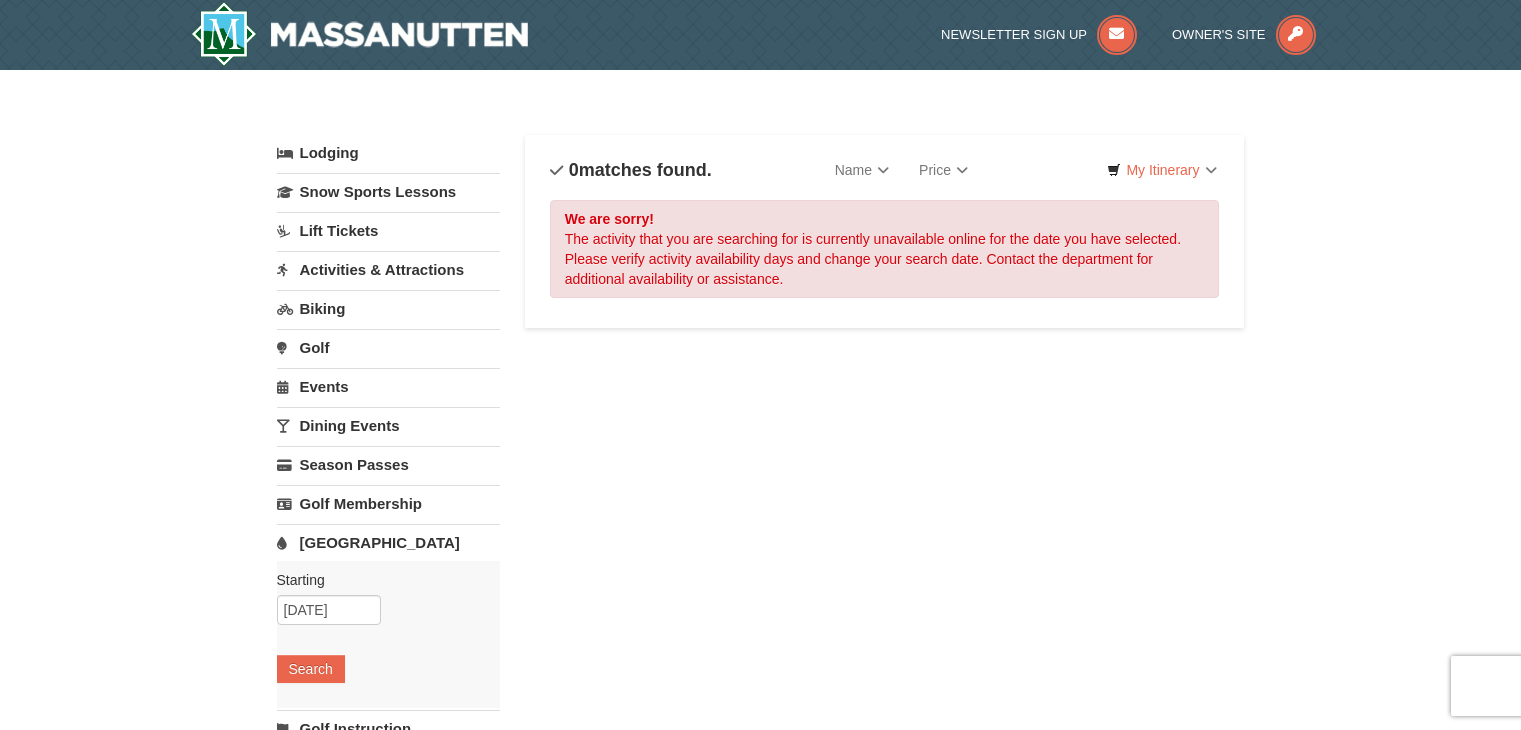 scroll, scrollTop: 0, scrollLeft: 0, axis: both 